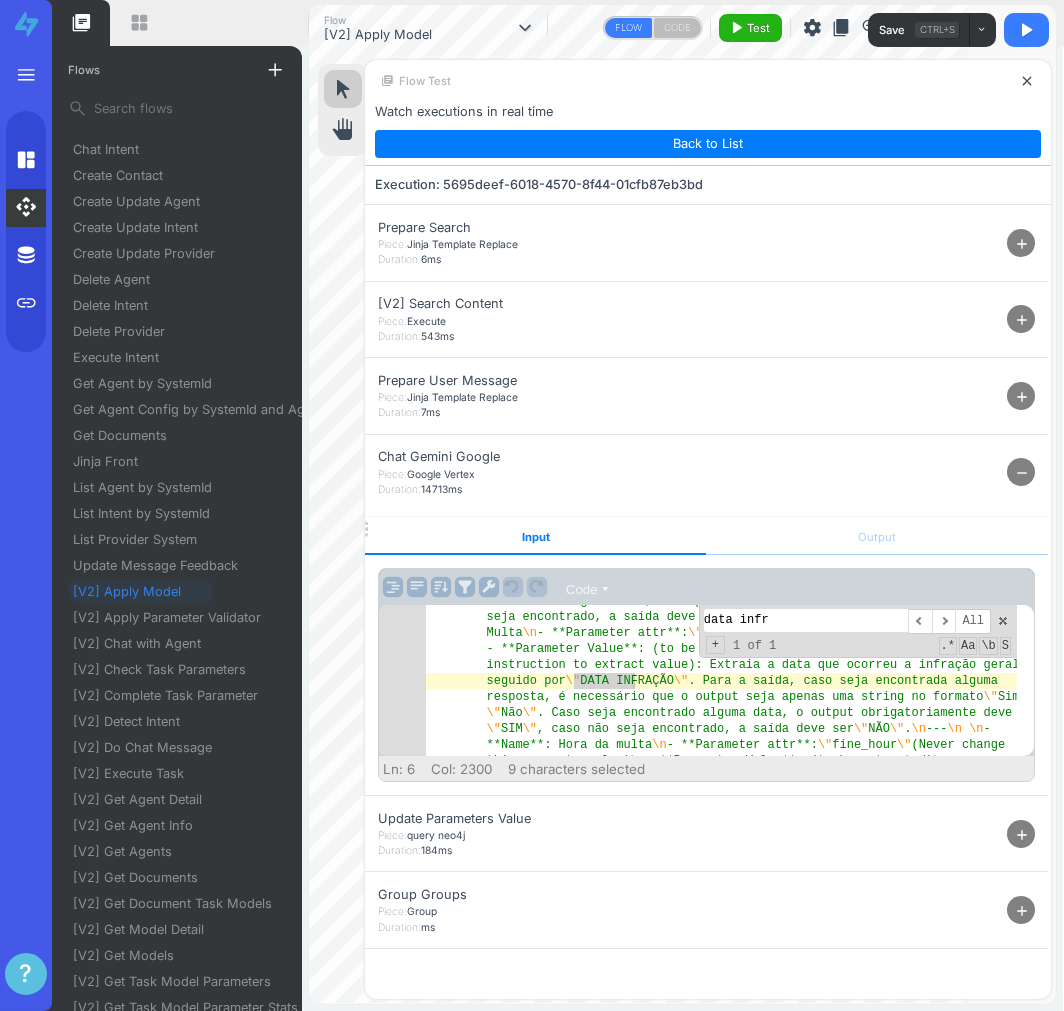 scroll, scrollTop: 0, scrollLeft: 0, axis: both 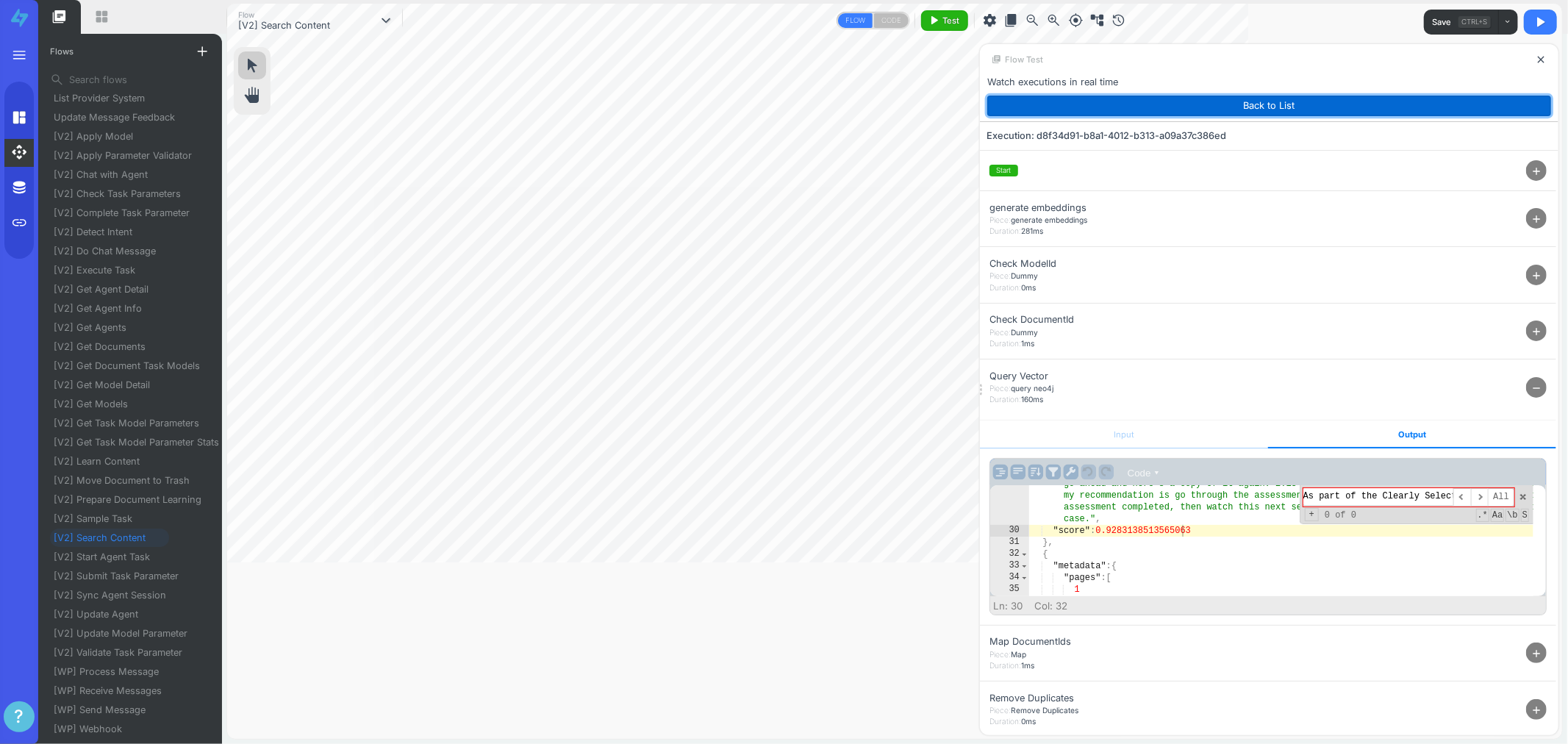 click on "Back to List" at bounding box center (1269, 106) 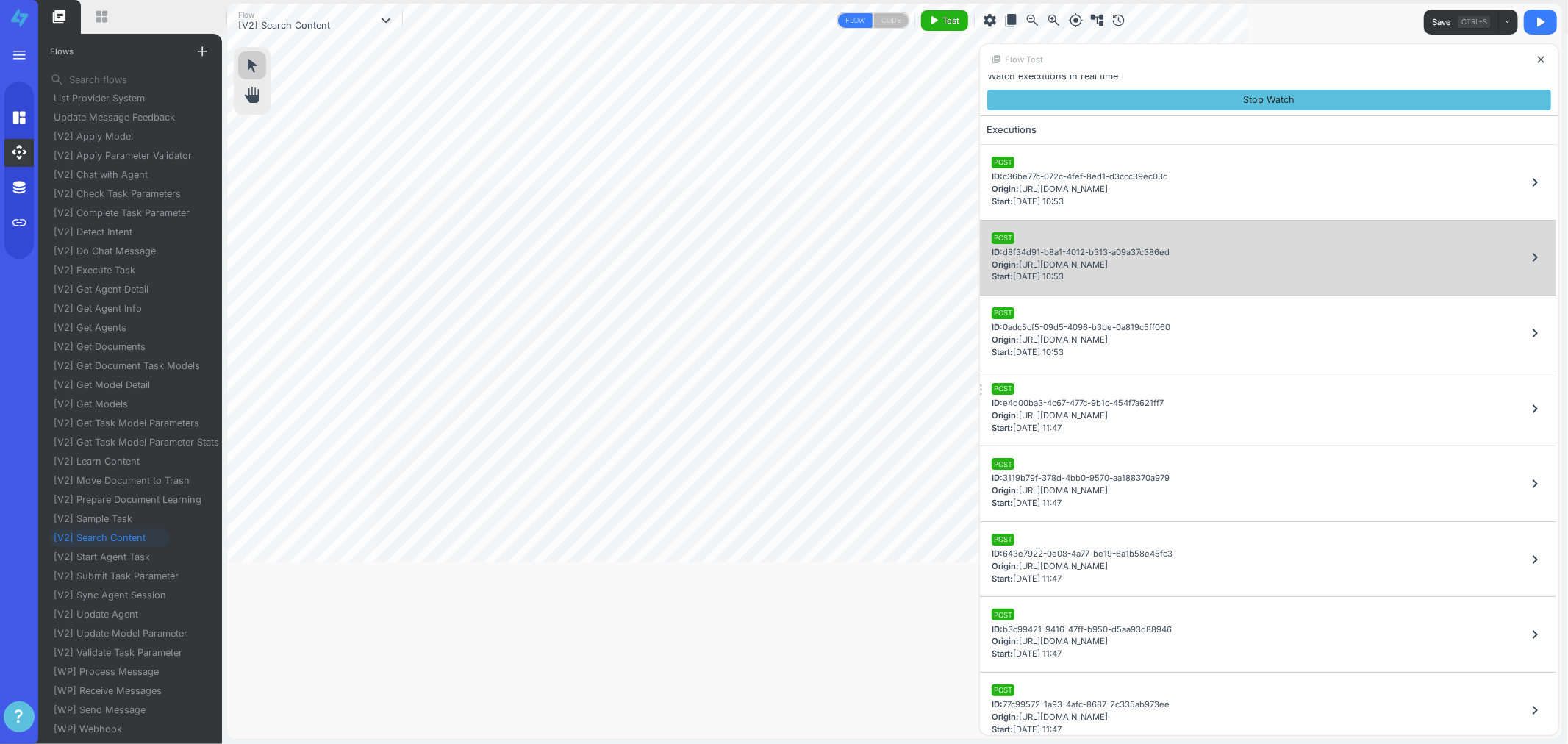 scroll, scrollTop: 0, scrollLeft: 0, axis: both 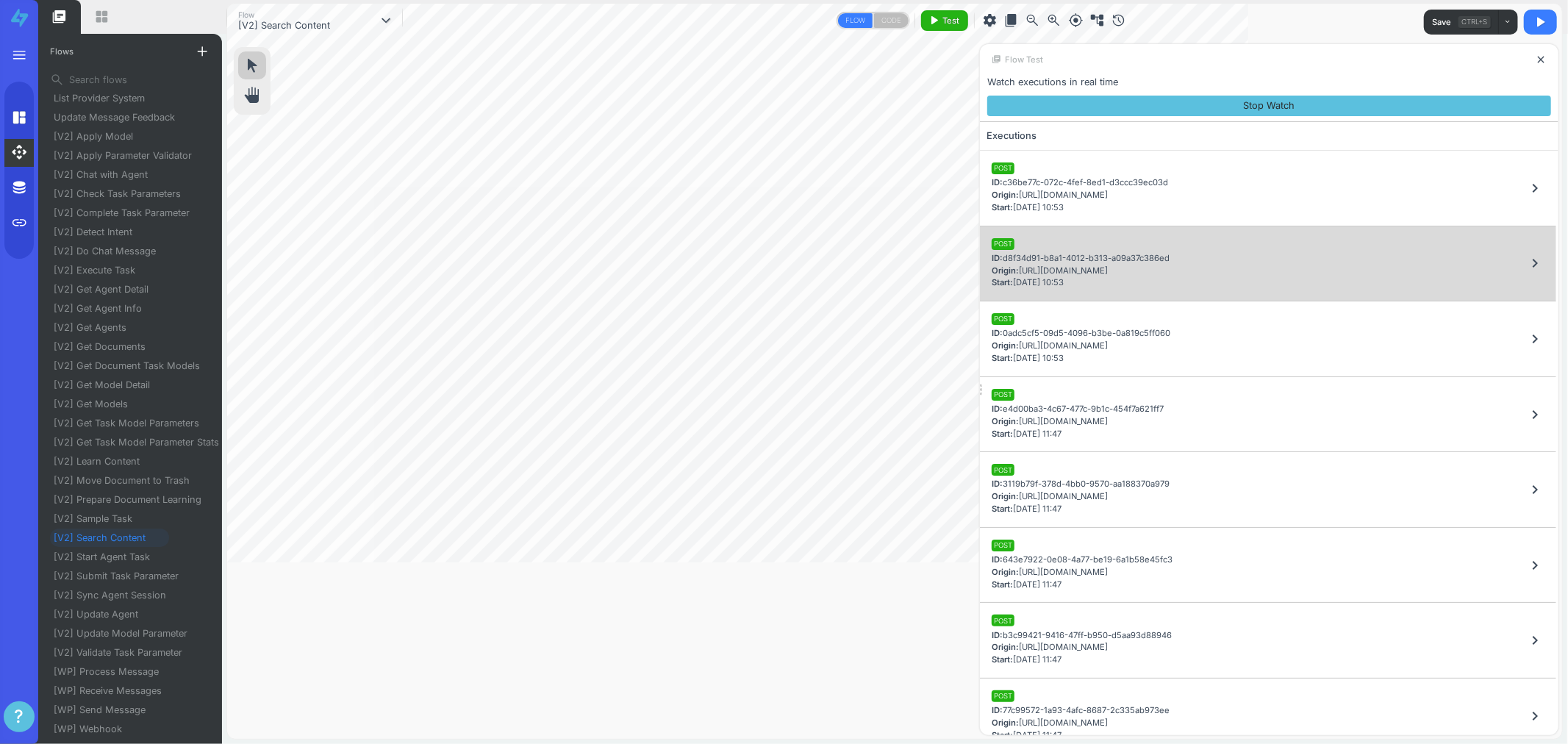 click on "POST ID:  d8f34d91-b8a1-4012-b313-a09a37c386ed Origin:   https://go.fluna.io/ Start:   10/07/2025 10:53 chevron_right" at bounding box center [1268, 264] 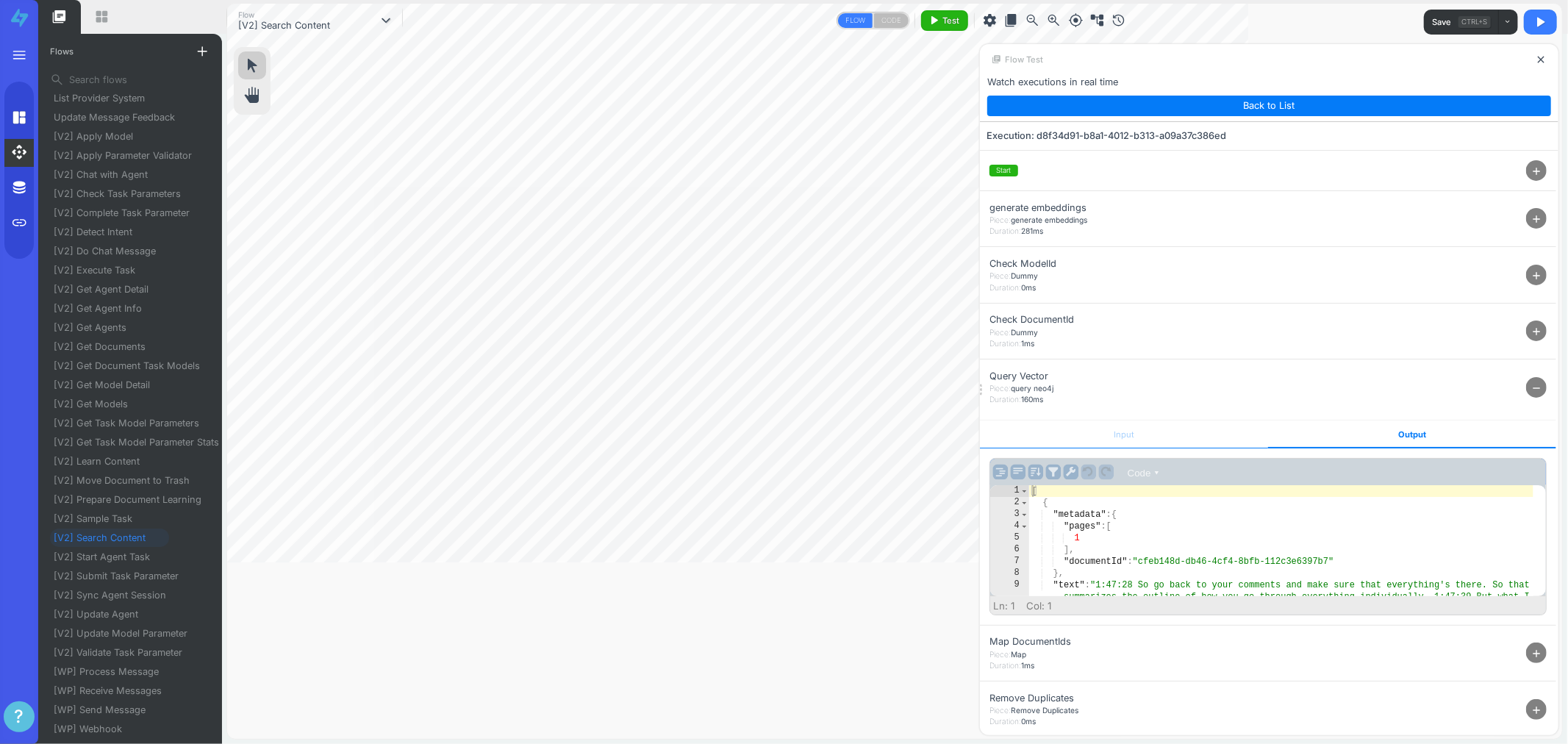 scroll, scrollTop: 163, scrollLeft: 0, axis: vertical 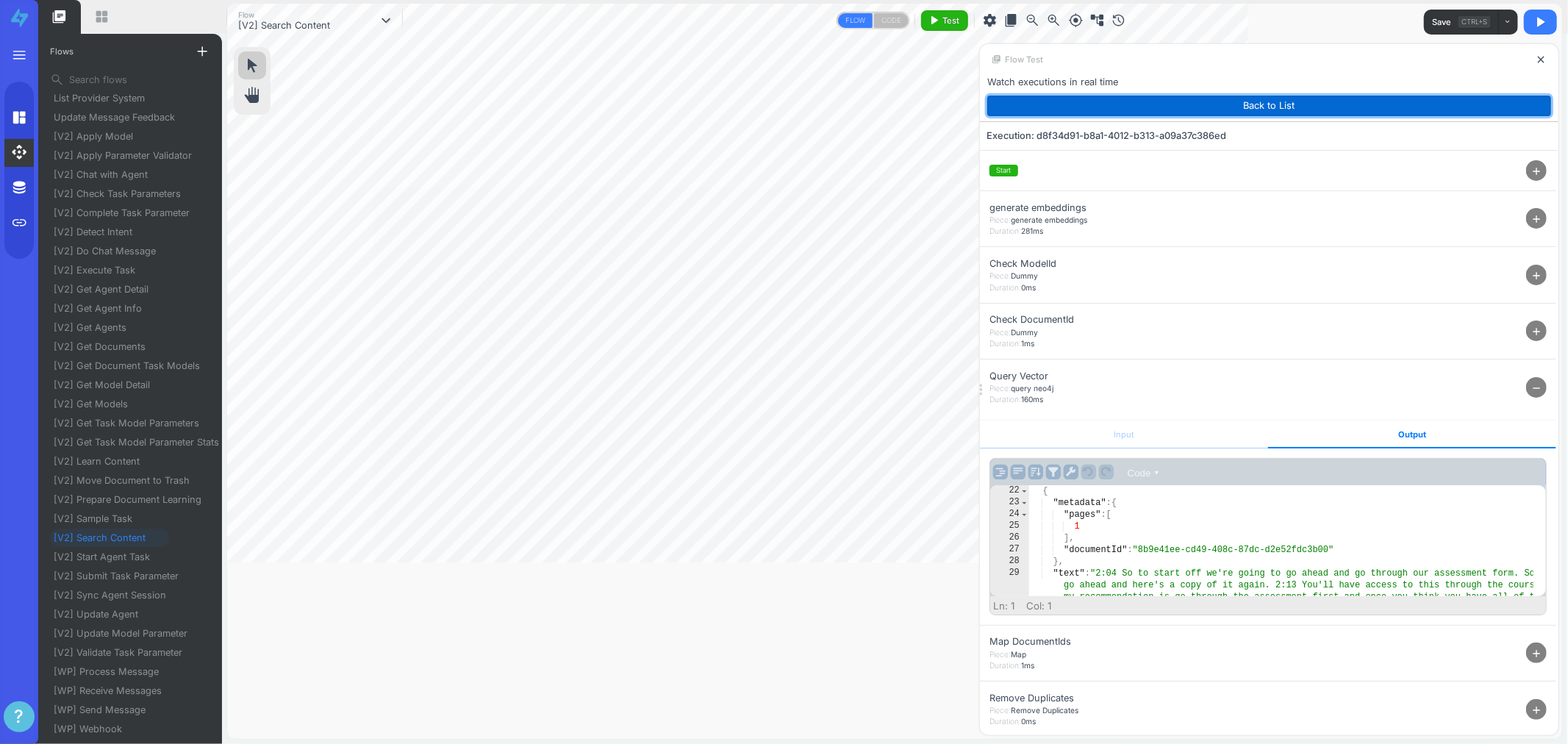 click on "Back to List" at bounding box center [1269, 106] 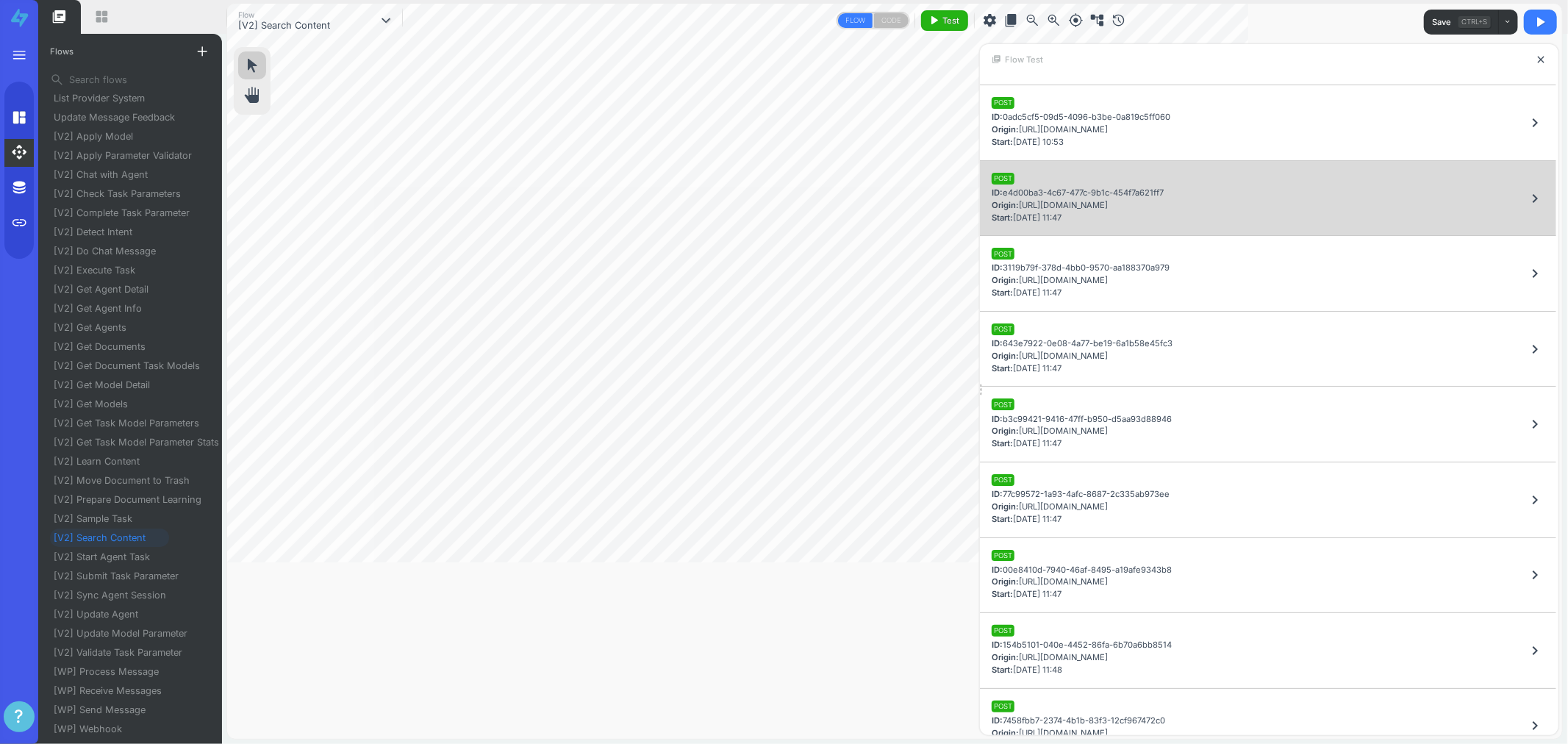 scroll, scrollTop: 320, scrollLeft: 0, axis: vertical 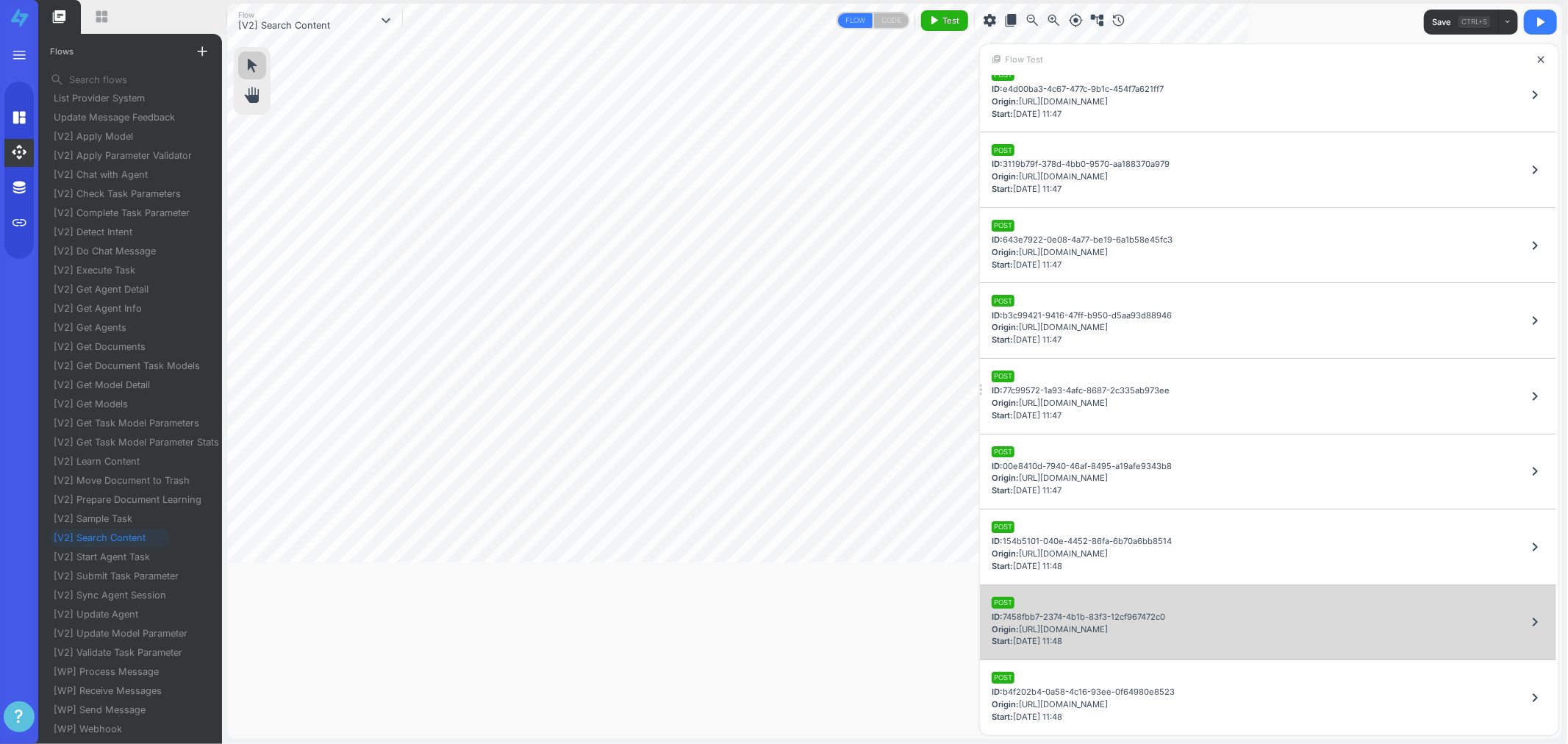 click on "POST ID:  7458fbb7-2374-4b1b-83f3-12cf967472c0 Origin:   https://go.fluna.io/ Start:   10/07/2025 11:48 chevron_right" at bounding box center (1268, 623) 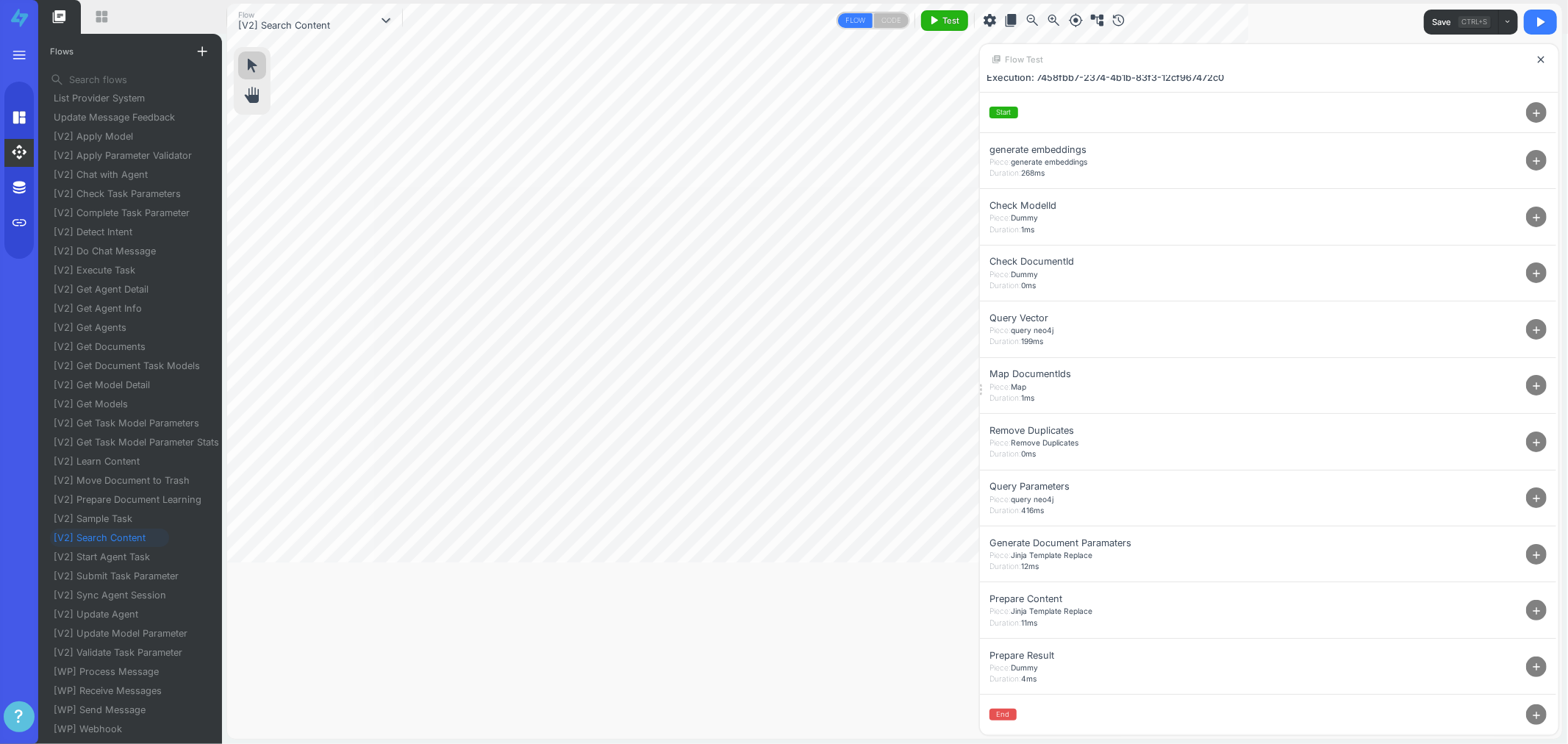 scroll, scrollTop: 57, scrollLeft: 0, axis: vertical 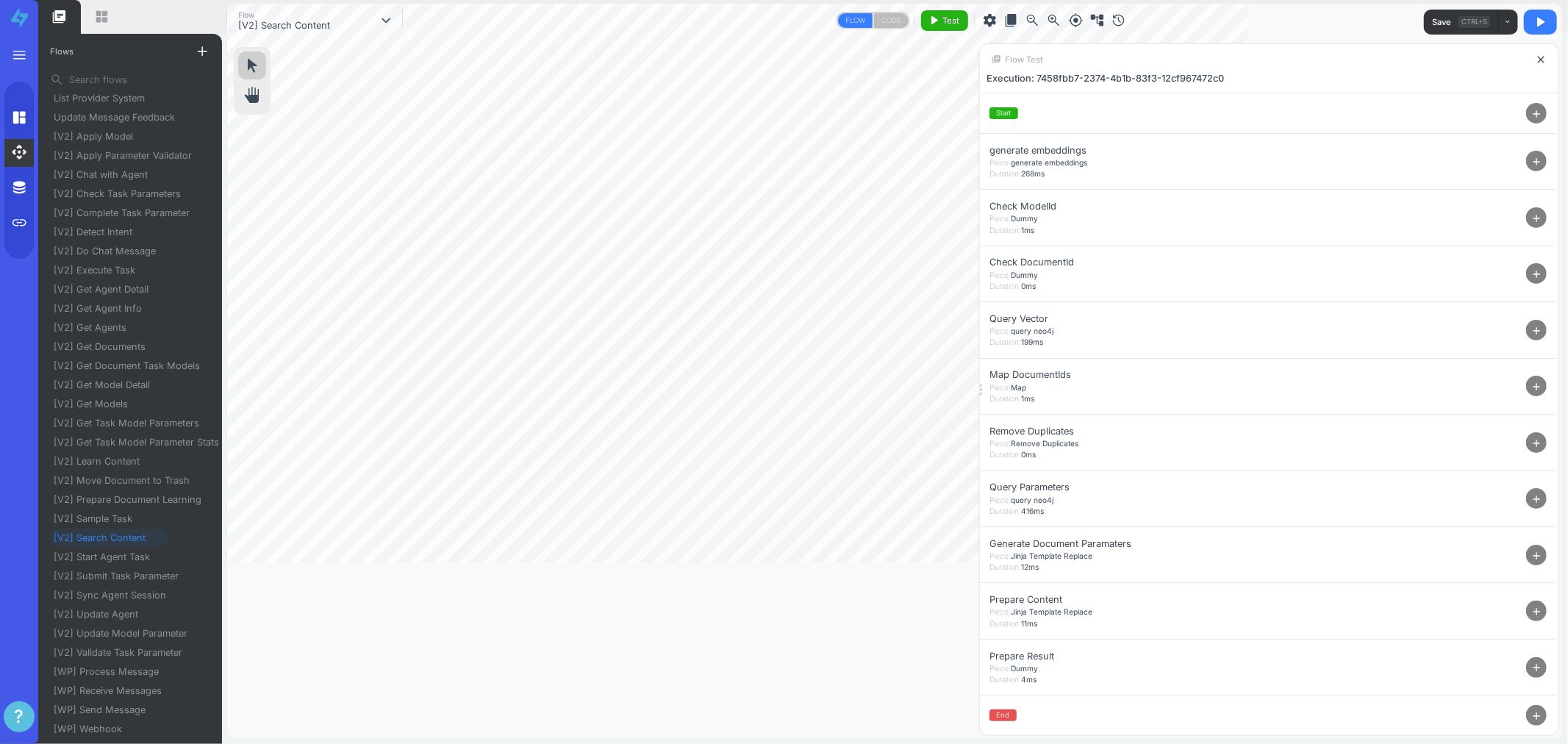 drag, startPoint x: 1534, startPoint y: 321, endPoint x: 1527, endPoint y: 343, distance: 23.086793 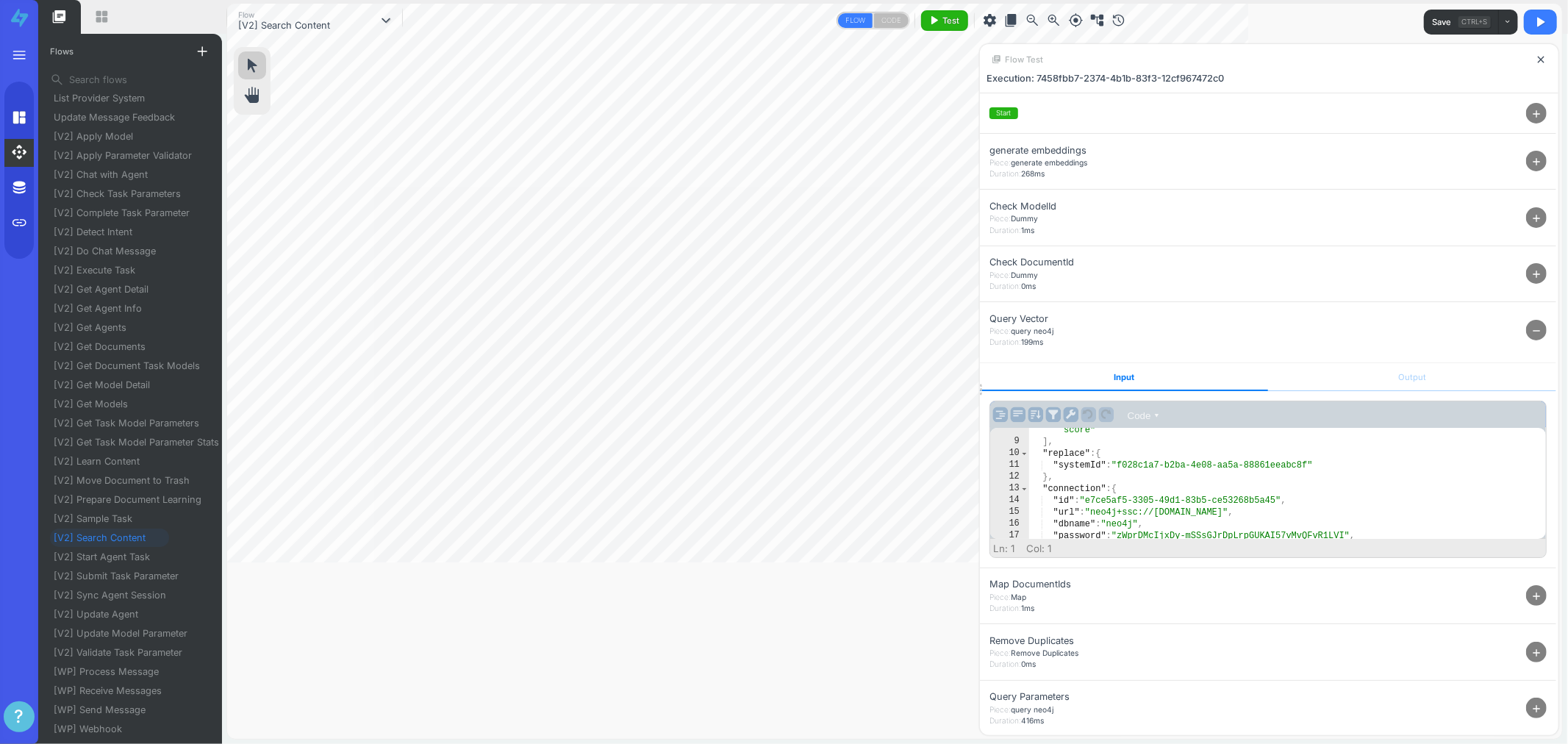 scroll, scrollTop: 147, scrollLeft: 0, axis: vertical 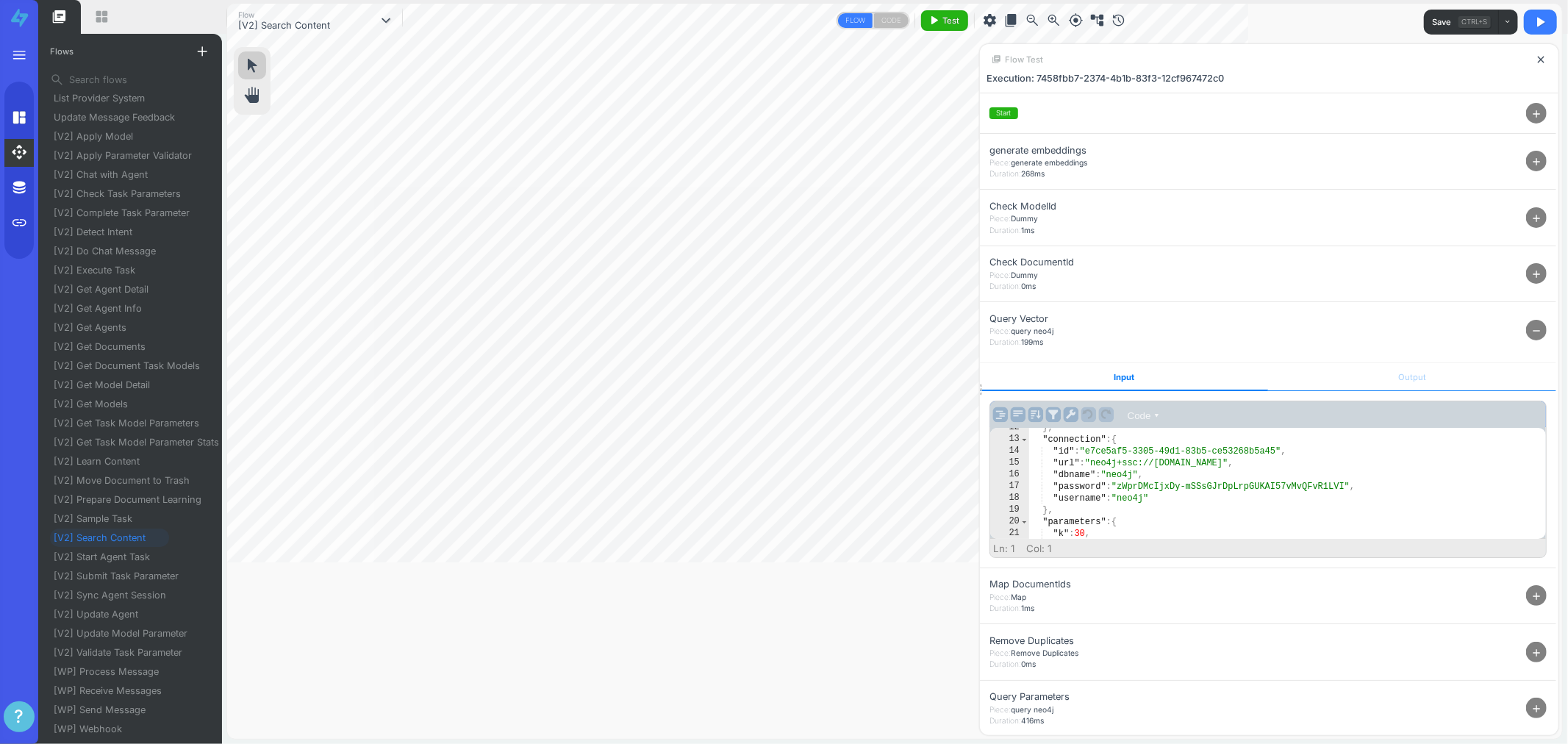 click on "Output" at bounding box center (1412, 377) 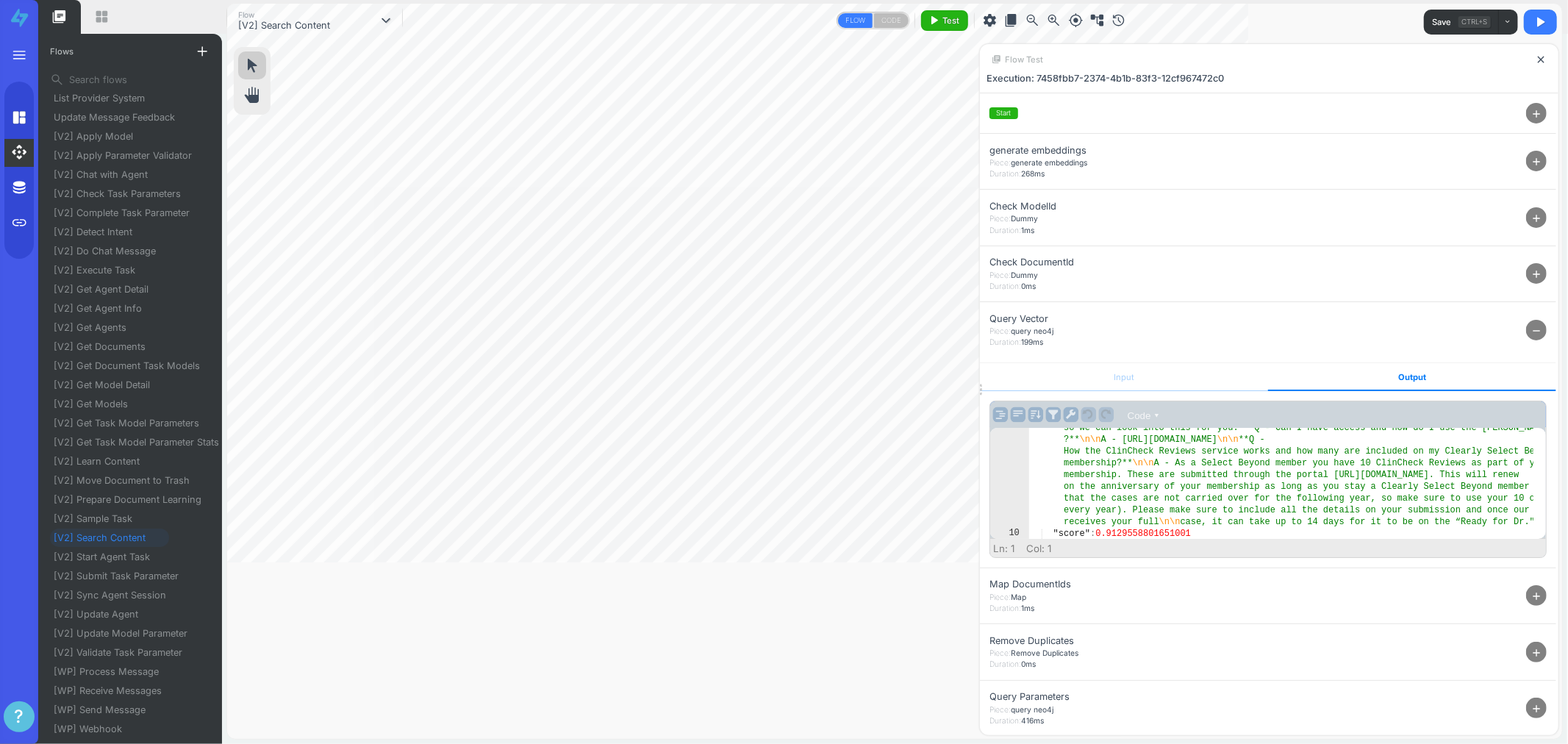 scroll, scrollTop: 392, scrollLeft: 0, axis: vertical 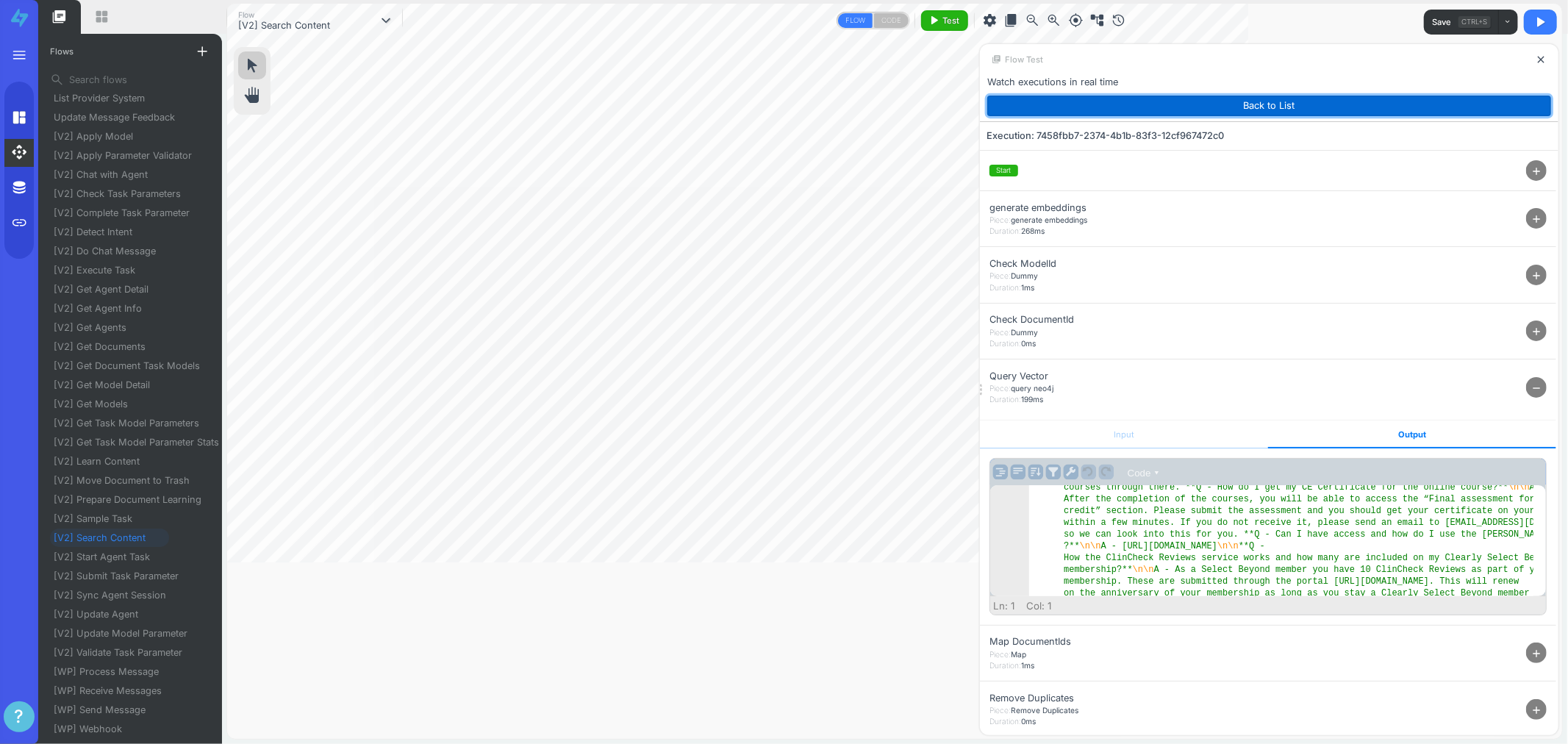 click on "Back to List" at bounding box center [1269, 106] 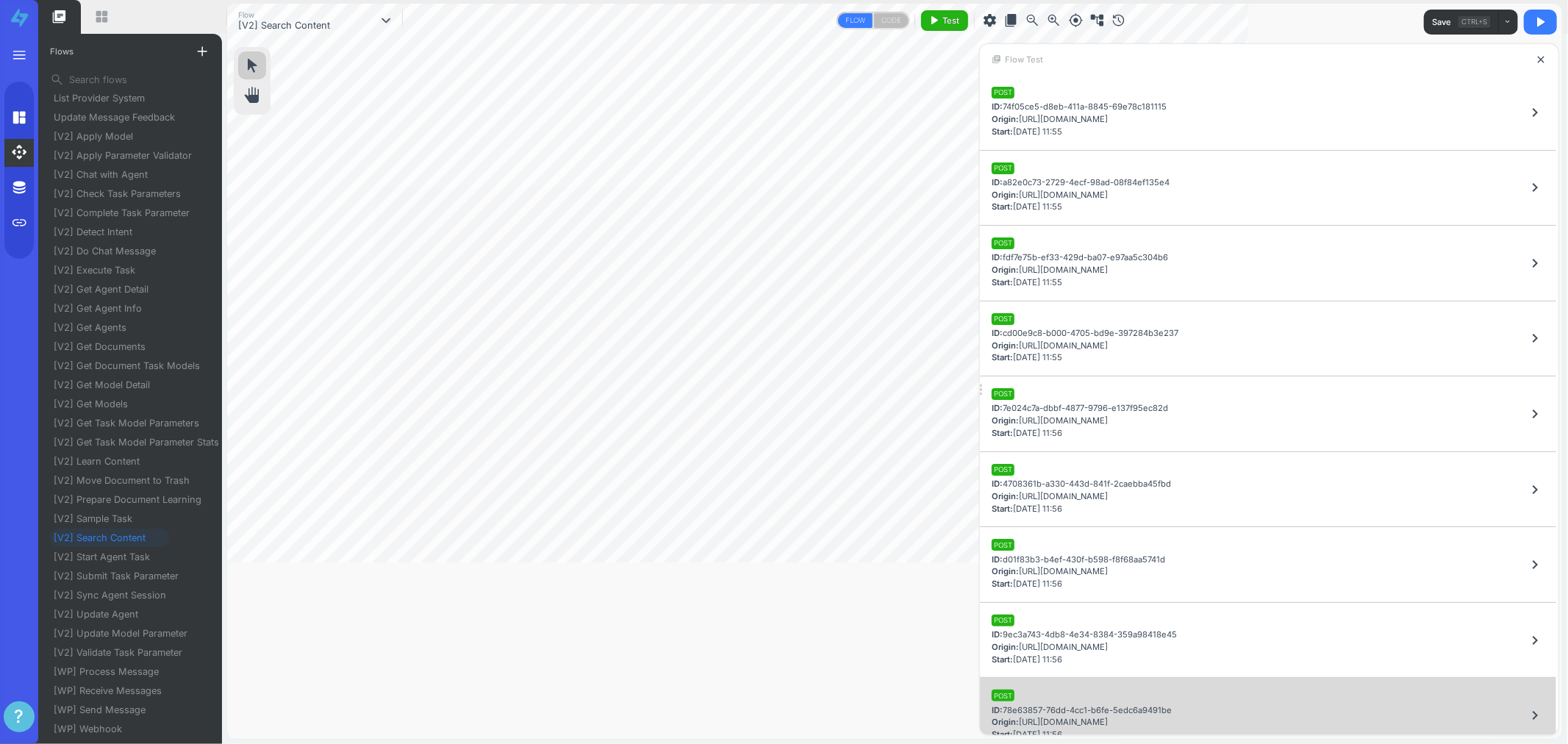 scroll, scrollTop: 1678, scrollLeft: 0, axis: vertical 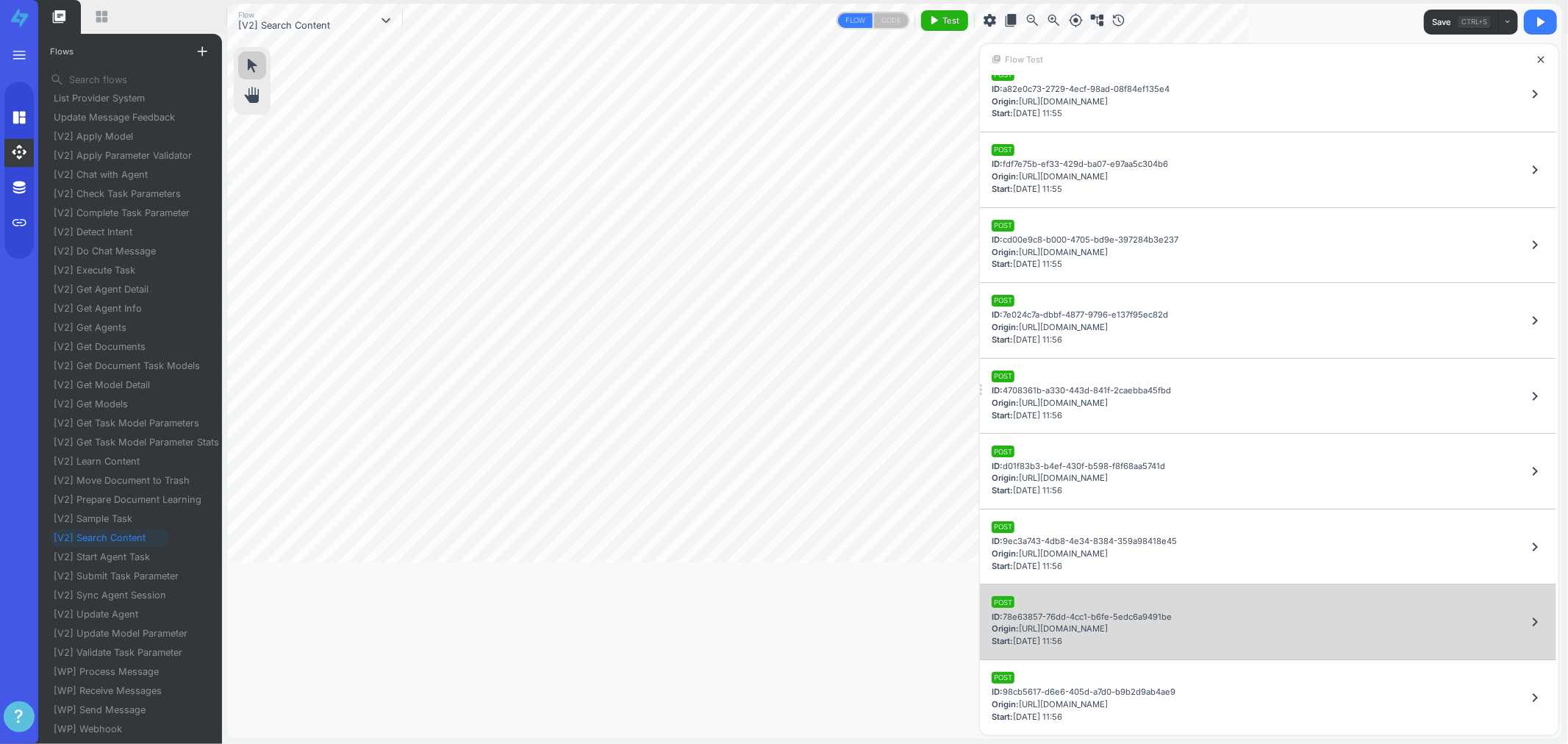 click on "Start:   10/07/2025 11:56" at bounding box center [1081, 641] 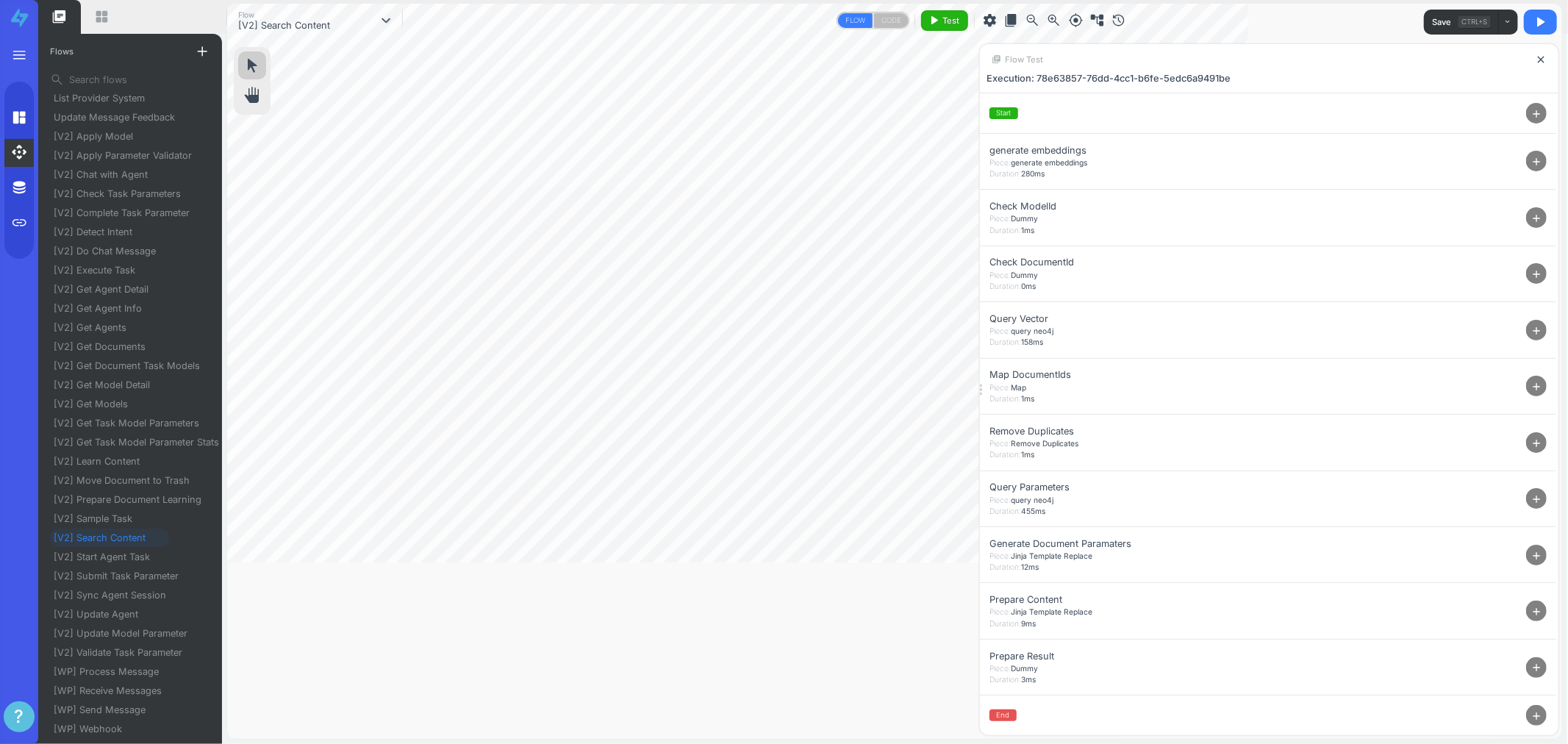 click on "add" at bounding box center [1536, 330] 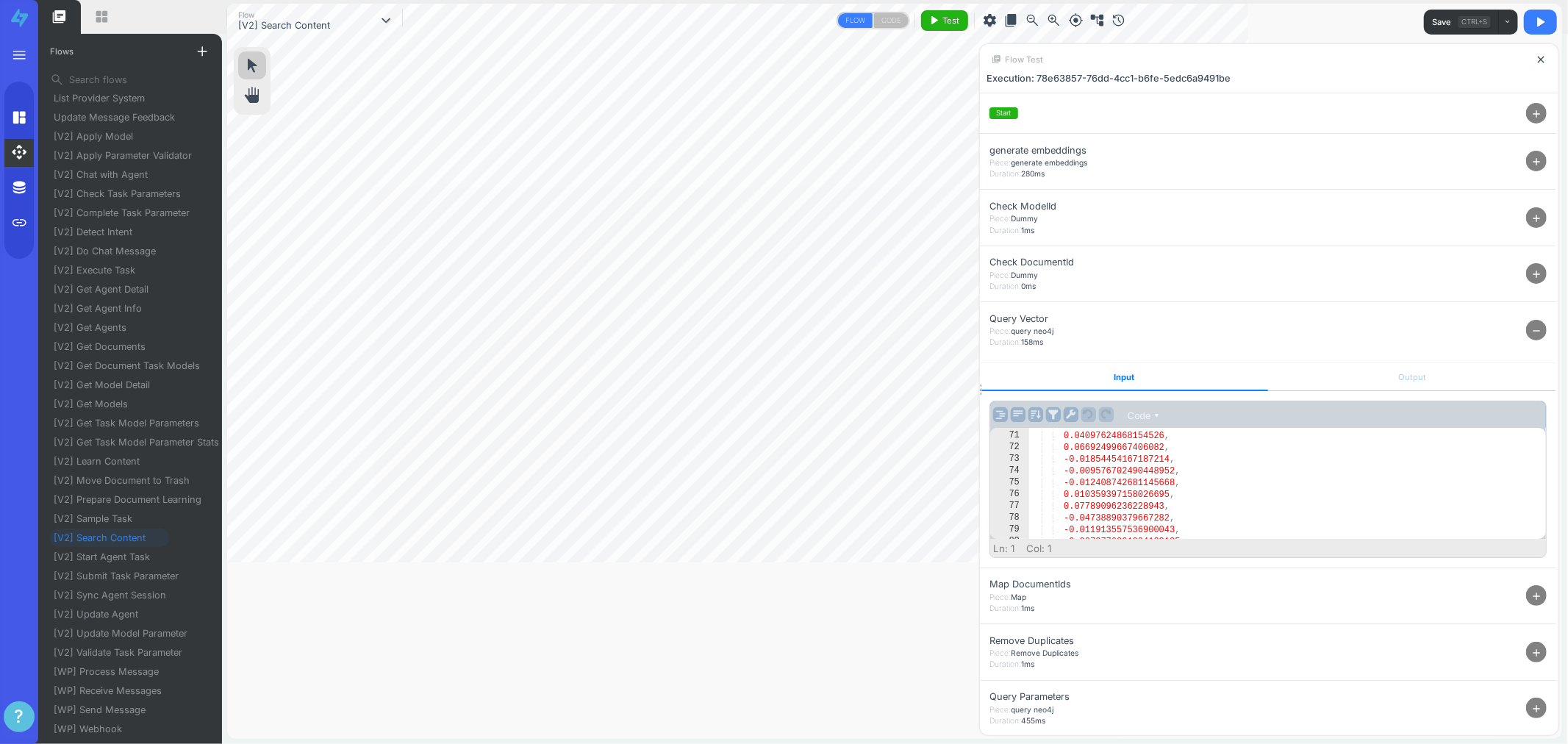 scroll, scrollTop: 833, scrollLeft: 0, axis: vertical 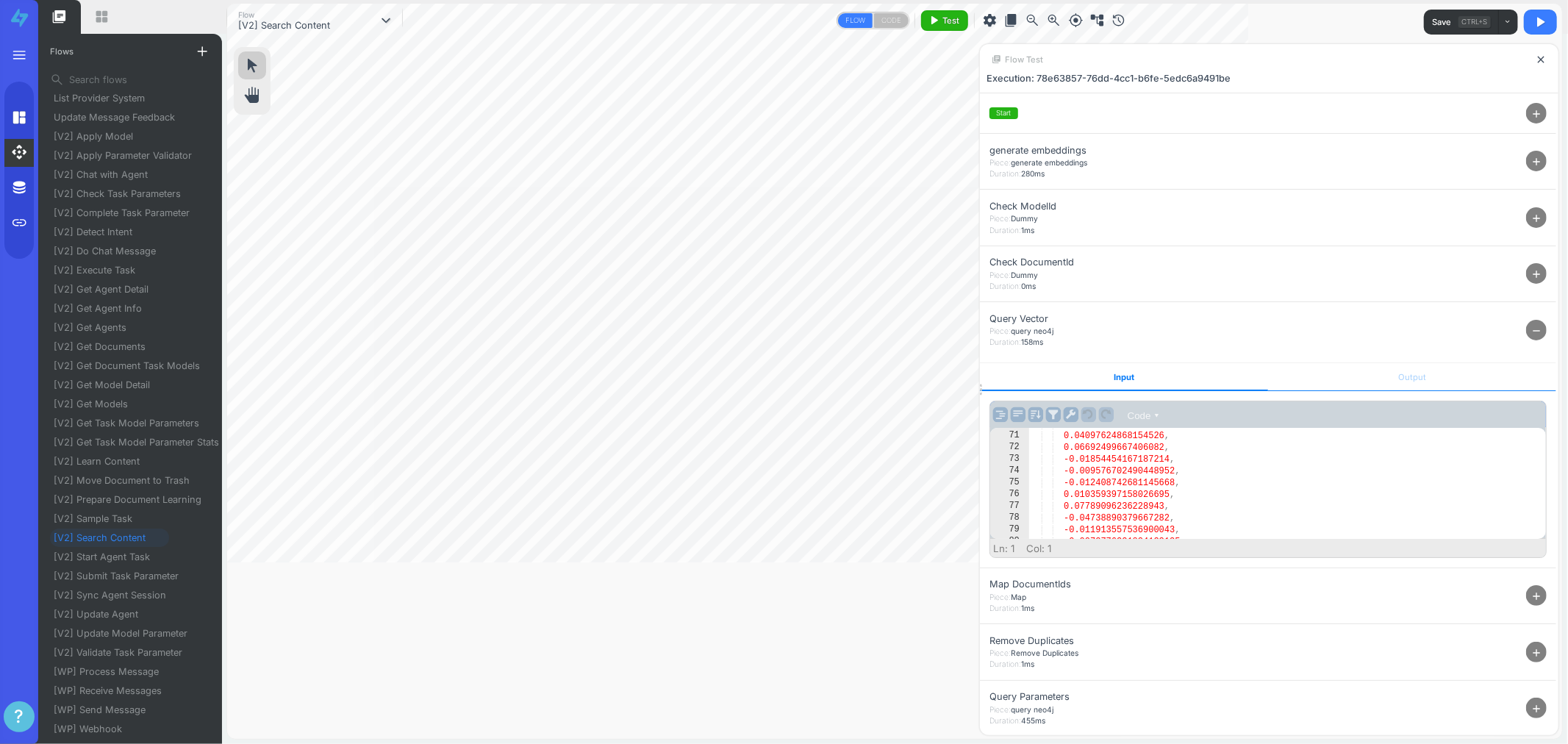drag, startPoint x: 1414, startPoint y: 305, endPoint x: 1393, endPoint y: 362, distance: 60.74537 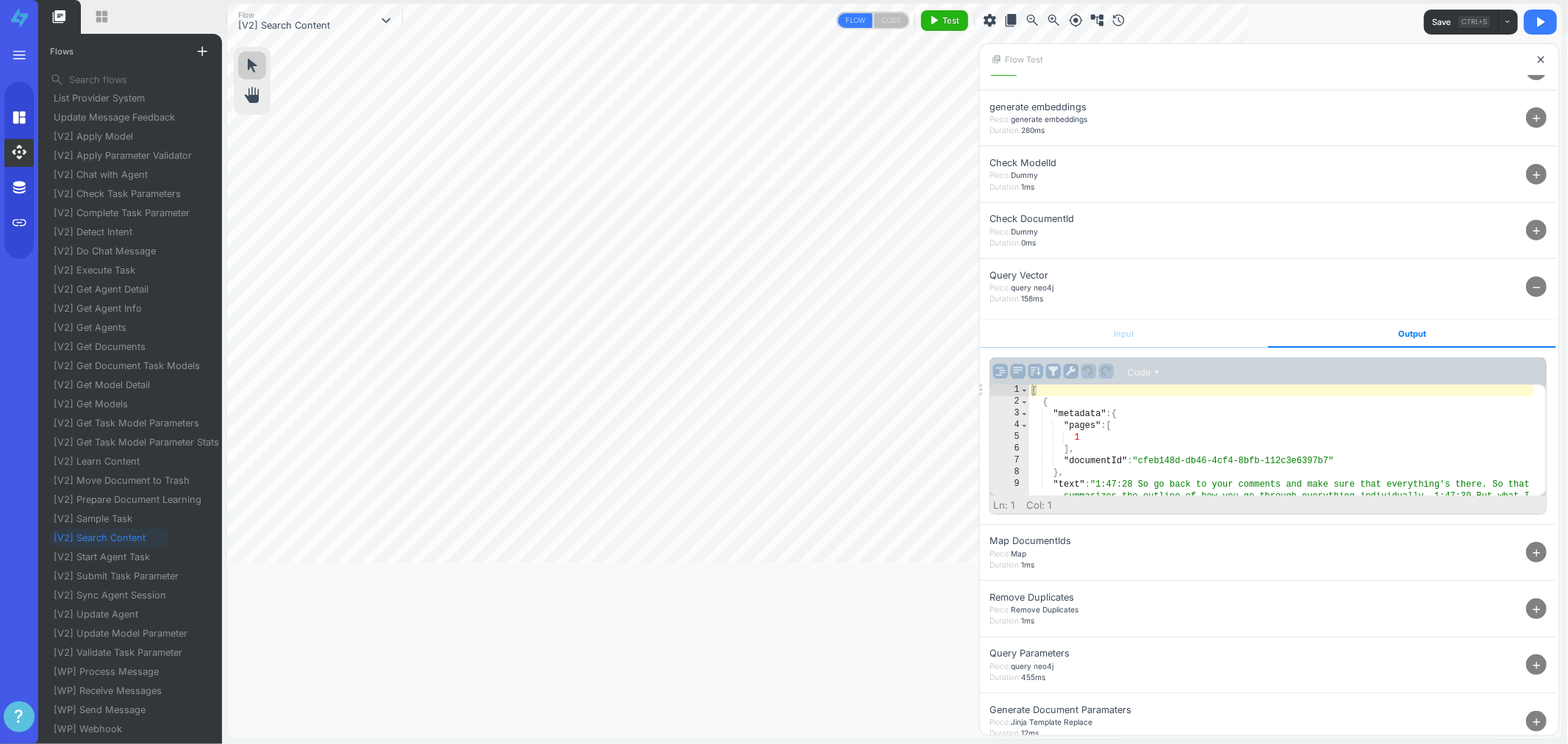 scroll, scrollTop: 140, scrollLeft: 0, axis: vertical 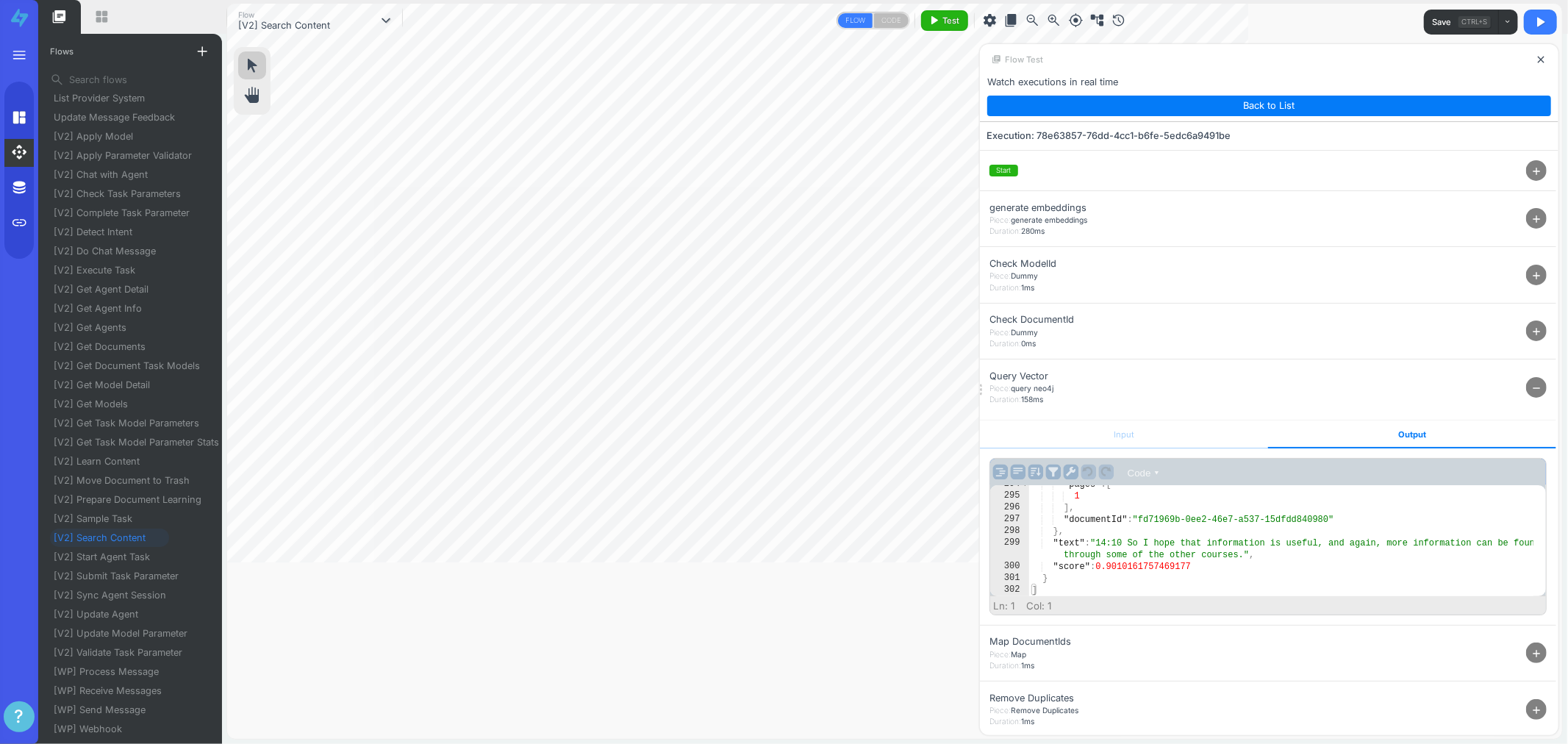type on "]," 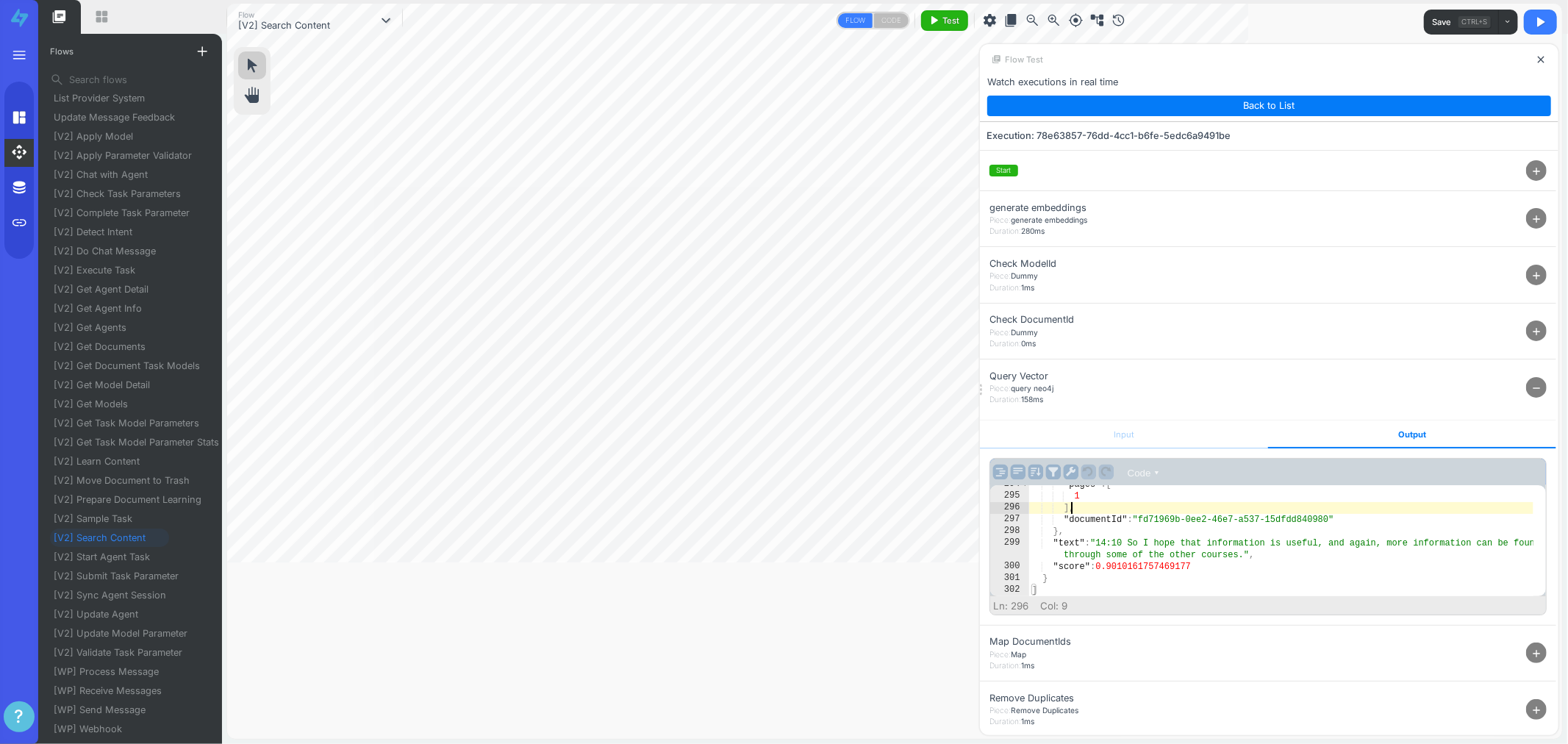 click on ""pages" :  [             1          ] ,          "documentId" :  "fd71969b-0ee2-46e7-a537-15dfdd840980"       } ,       "text" :  "14:10 So I hope that information is useful, and again, more information can be found         through some of the other courses." ,       "score" :  0.9010161757469177    } ]" at bounding box center [1281, 546] 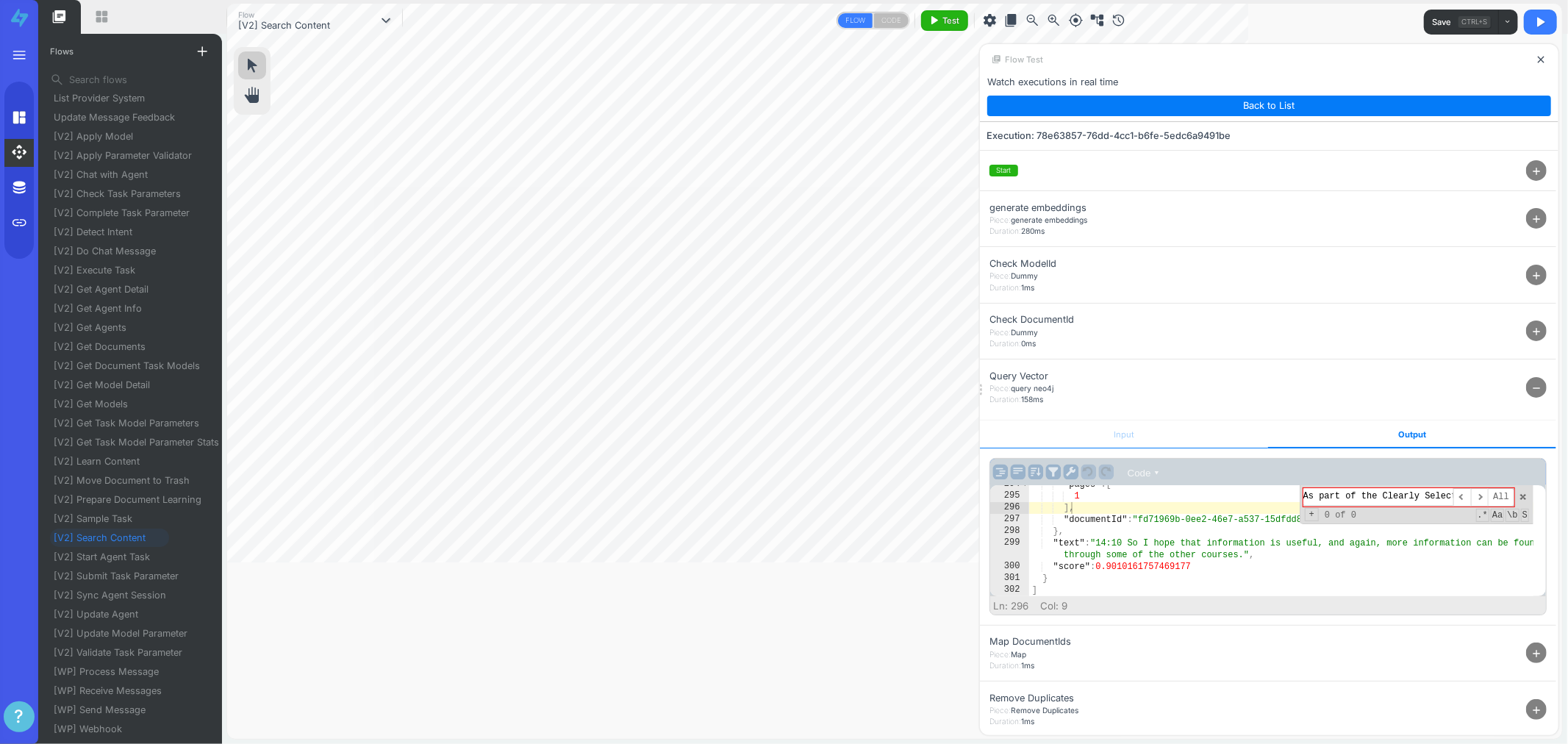 type on "As part of the Clearly Select," 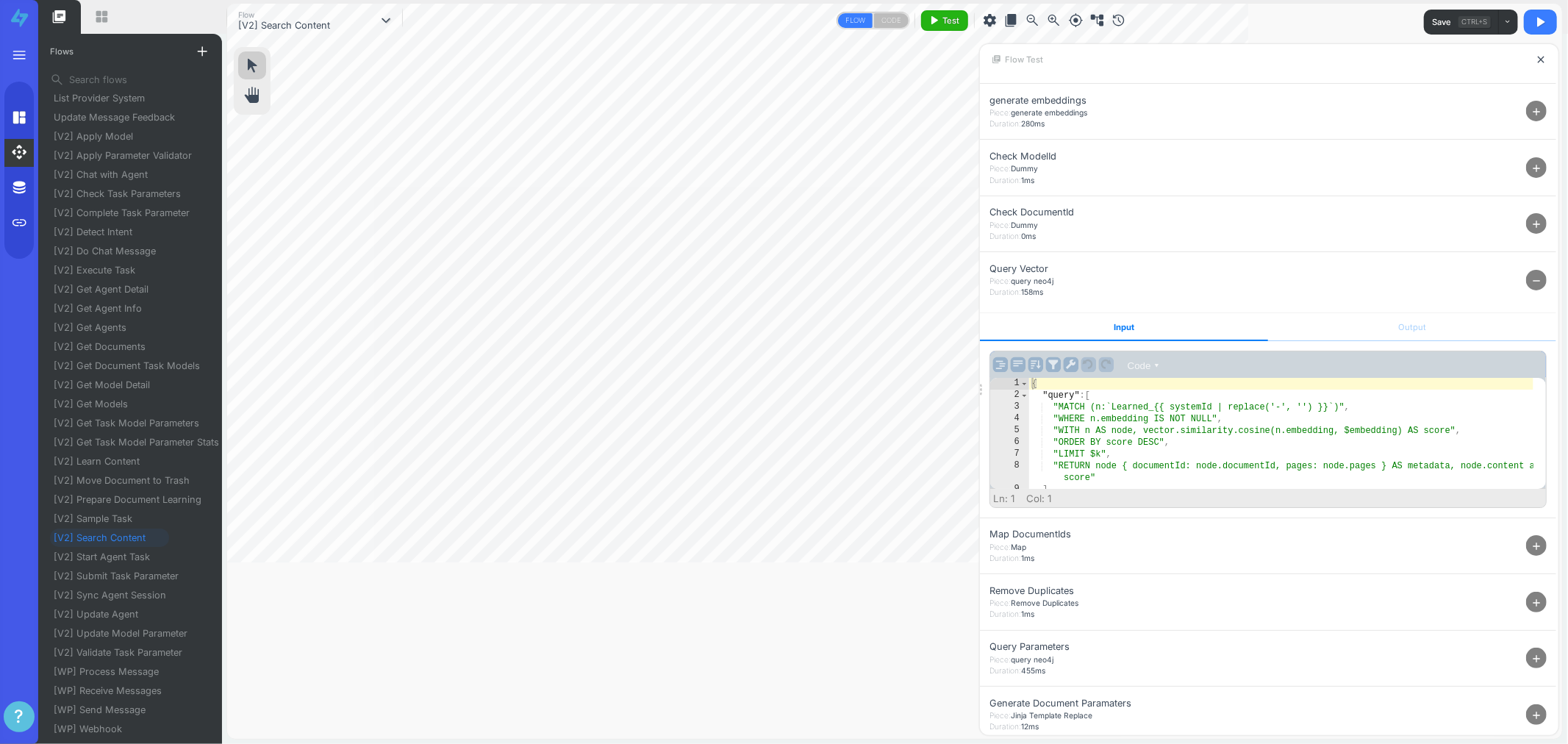 scroll, scrollTop: 163, scrollLeft: 0, axis: vertical 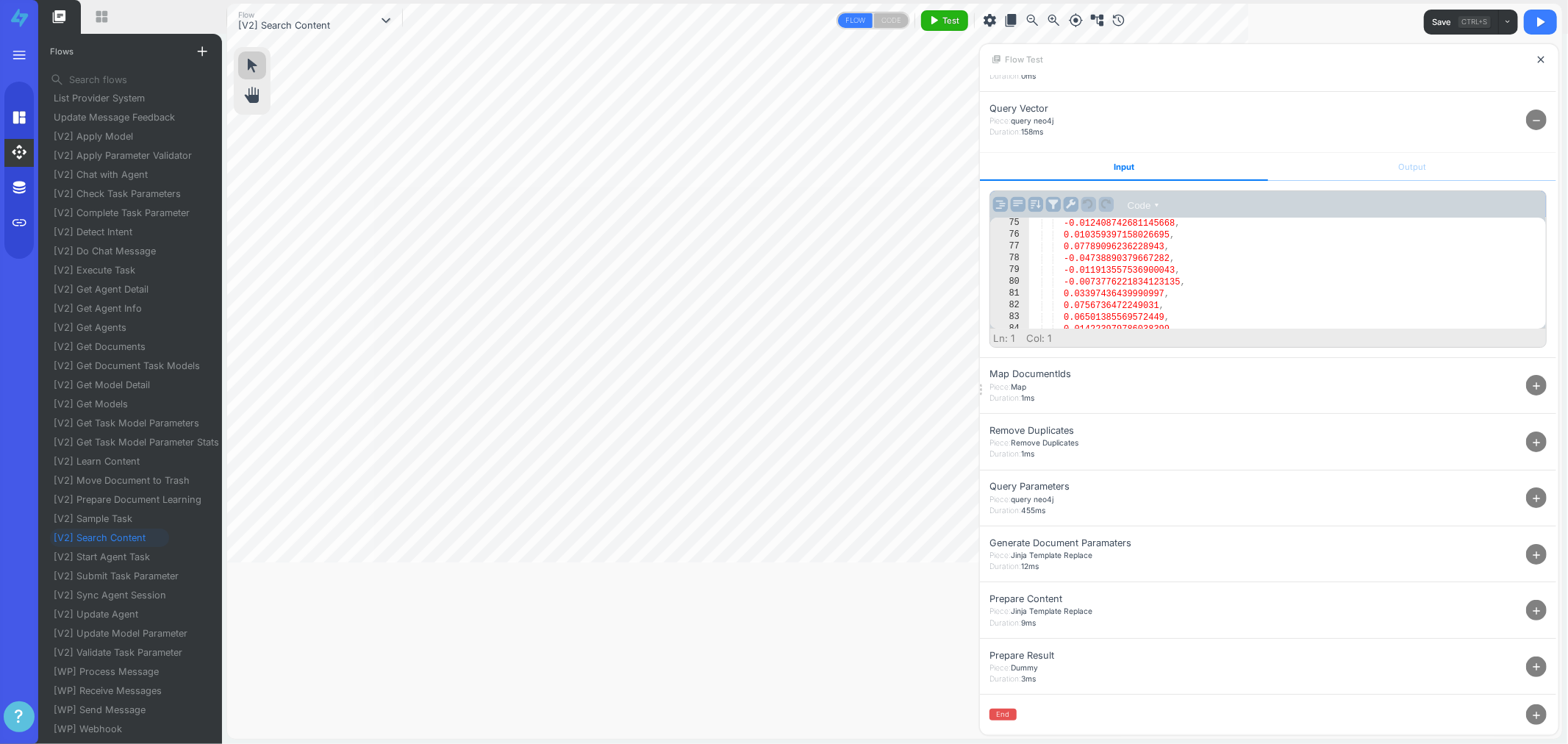drag, startPoint x: 1533, startPoint y: 665, endPoint x: 1485, endPoint y: 641, distance: 53.66563 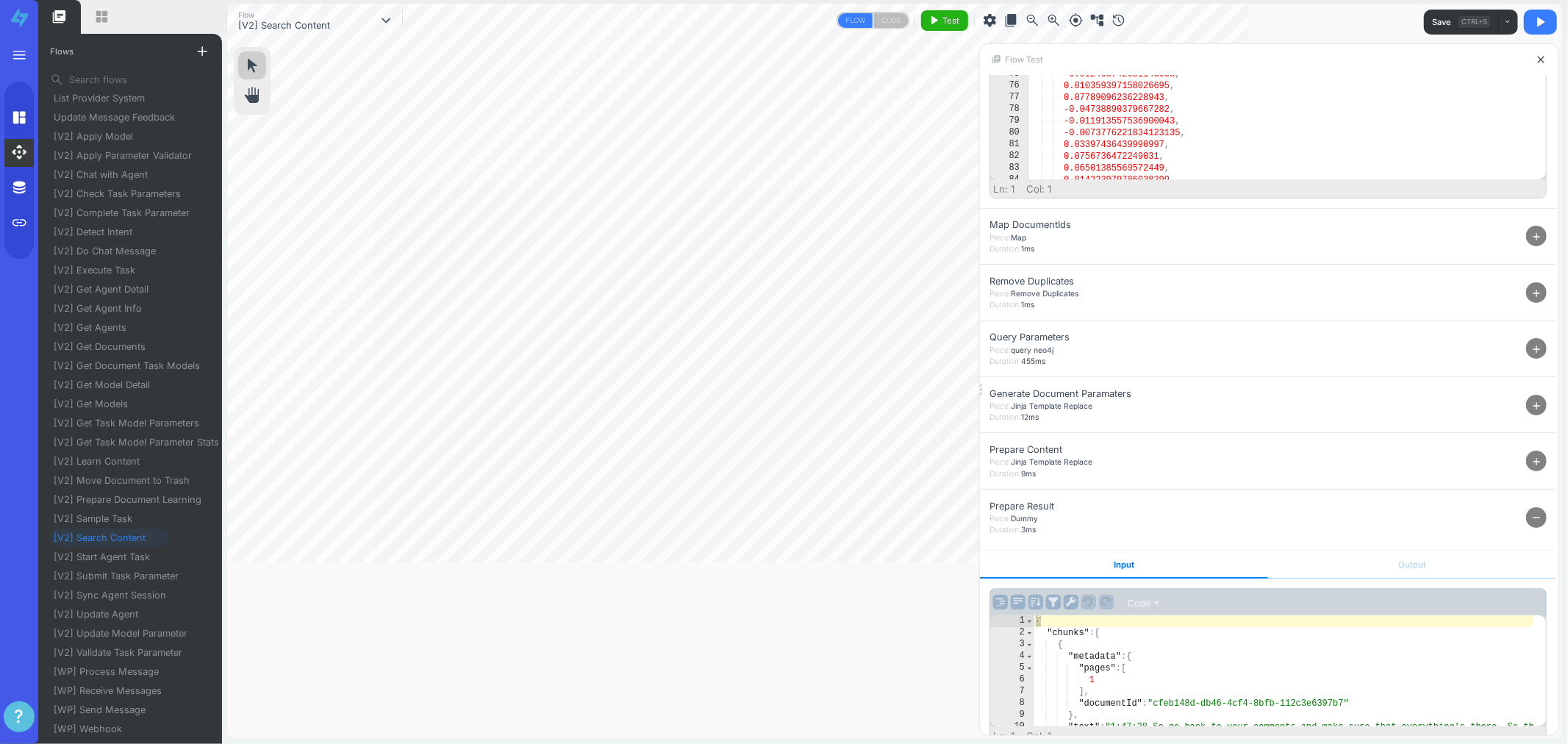 scroll, scrollTop: 476, scrollLeft: 0, axis: vertical 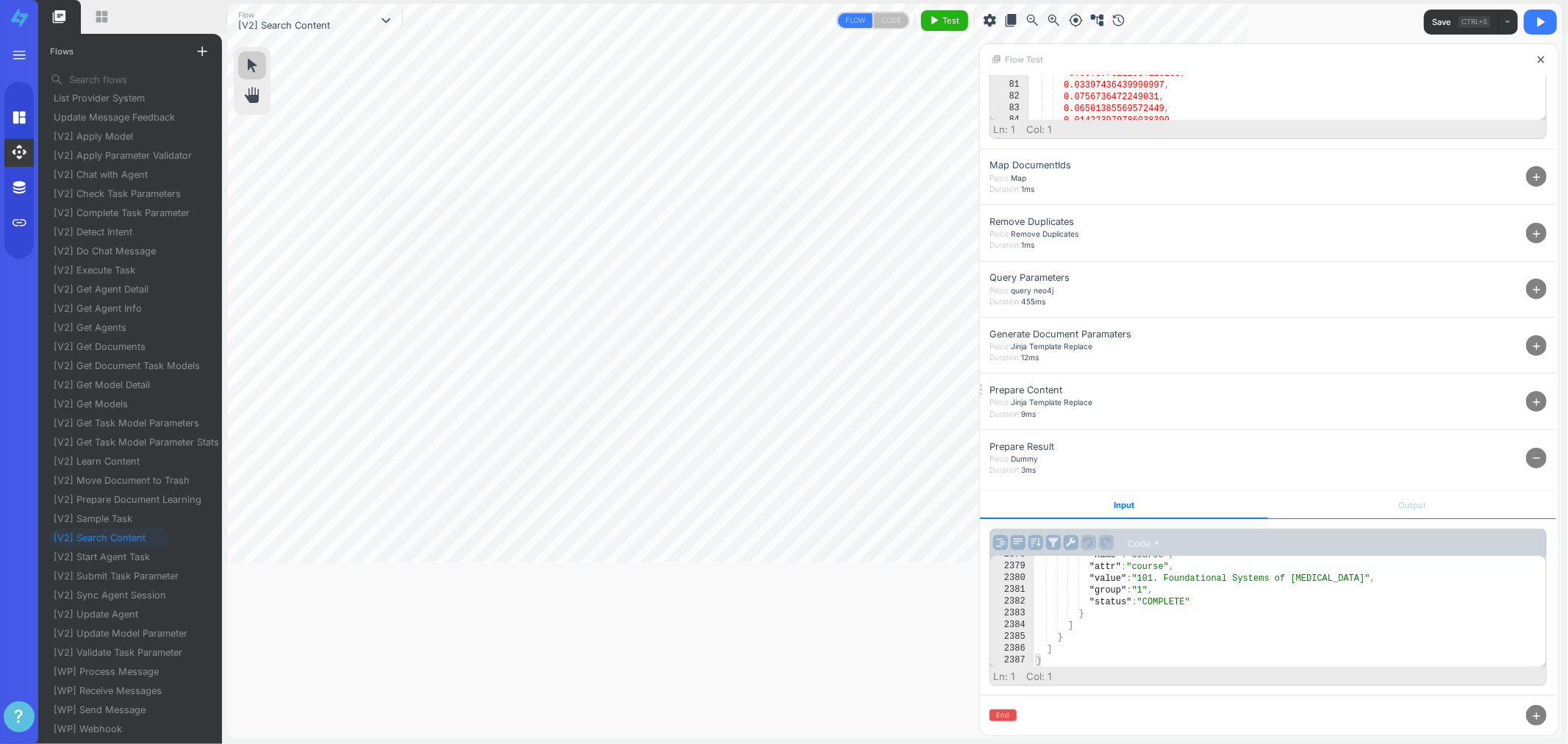 click on "Output" at bounding box center [1412, 505] 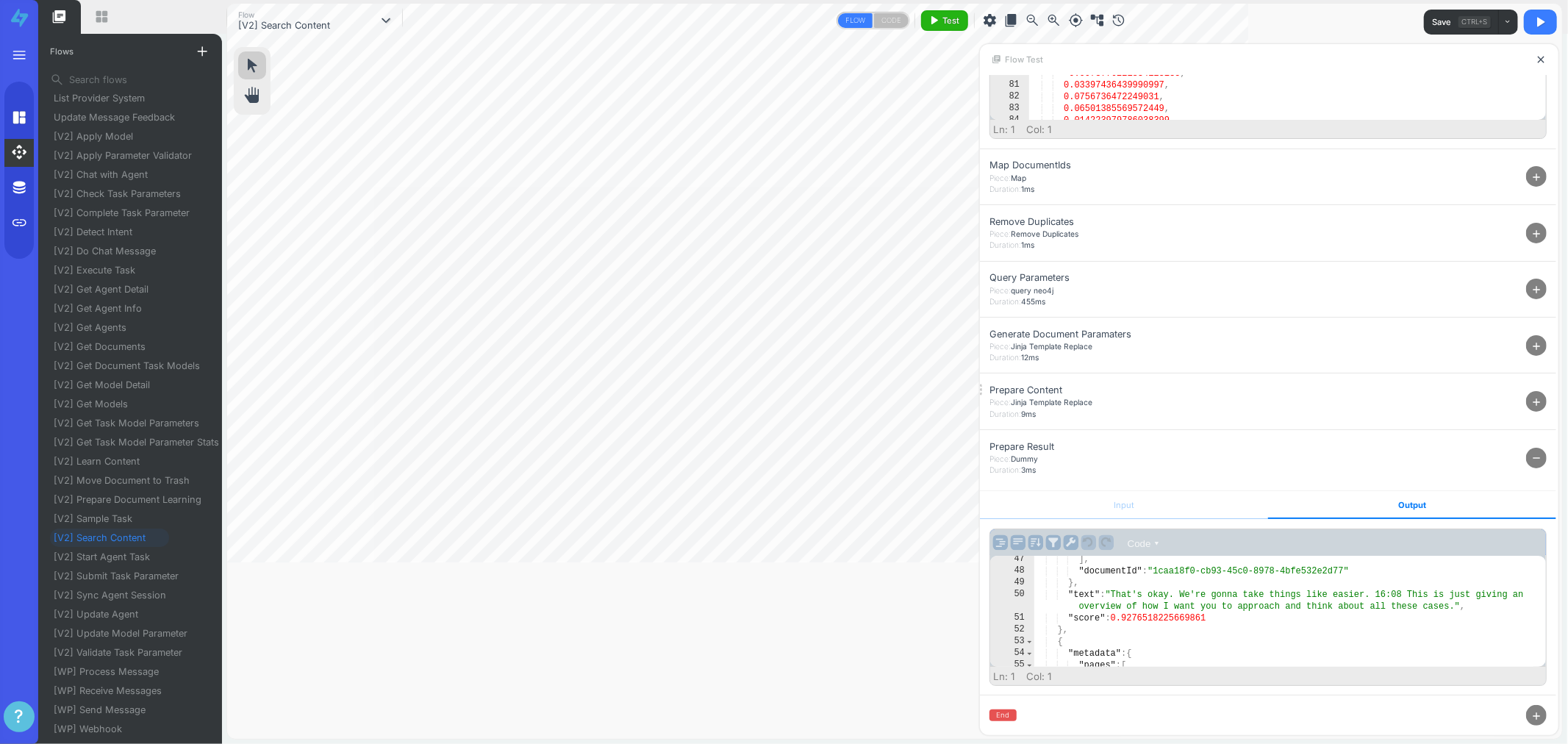 scroll, scrollTop: 478, scrollLeft: 0, axis: vertical 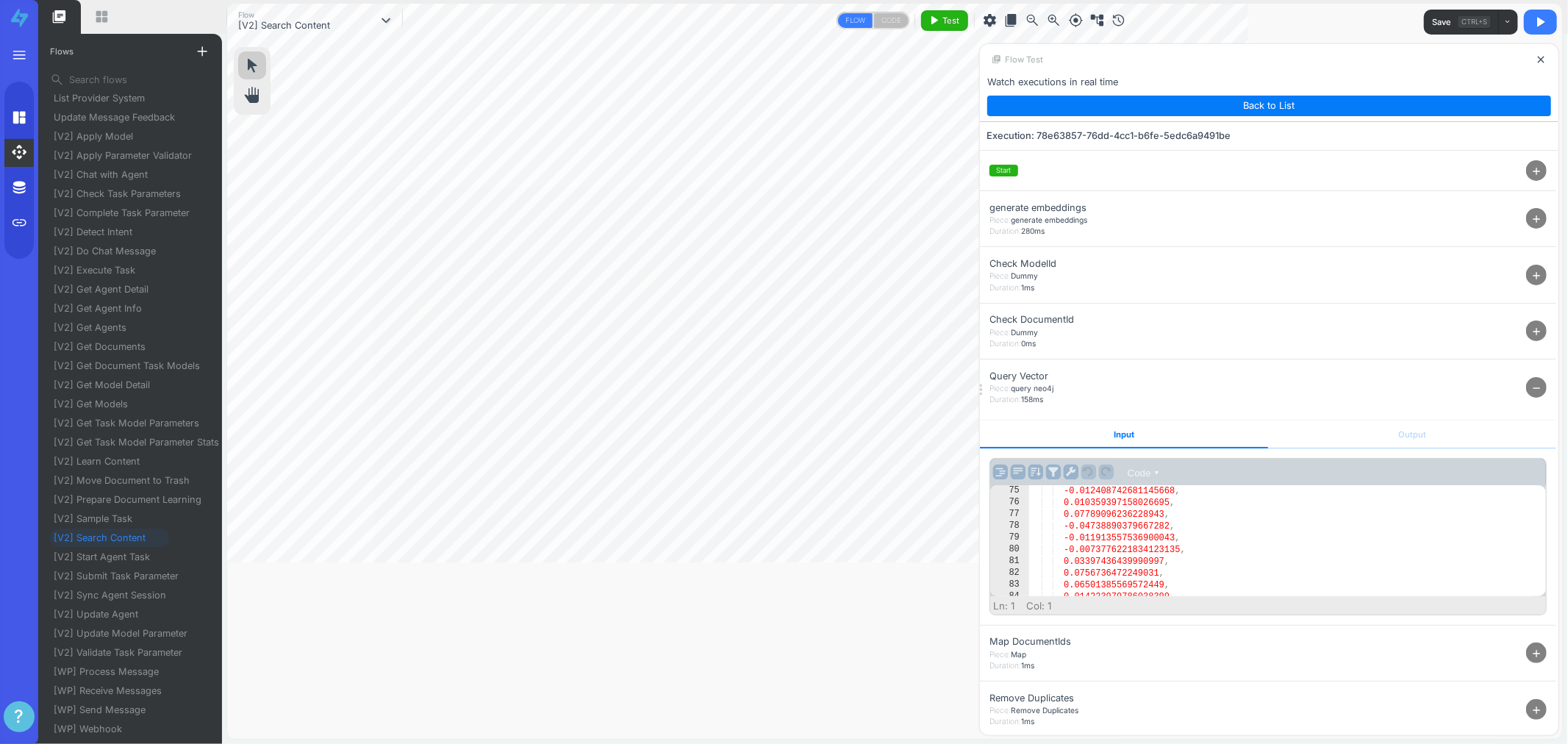 click on "add" at bounding box center (1537, 219) 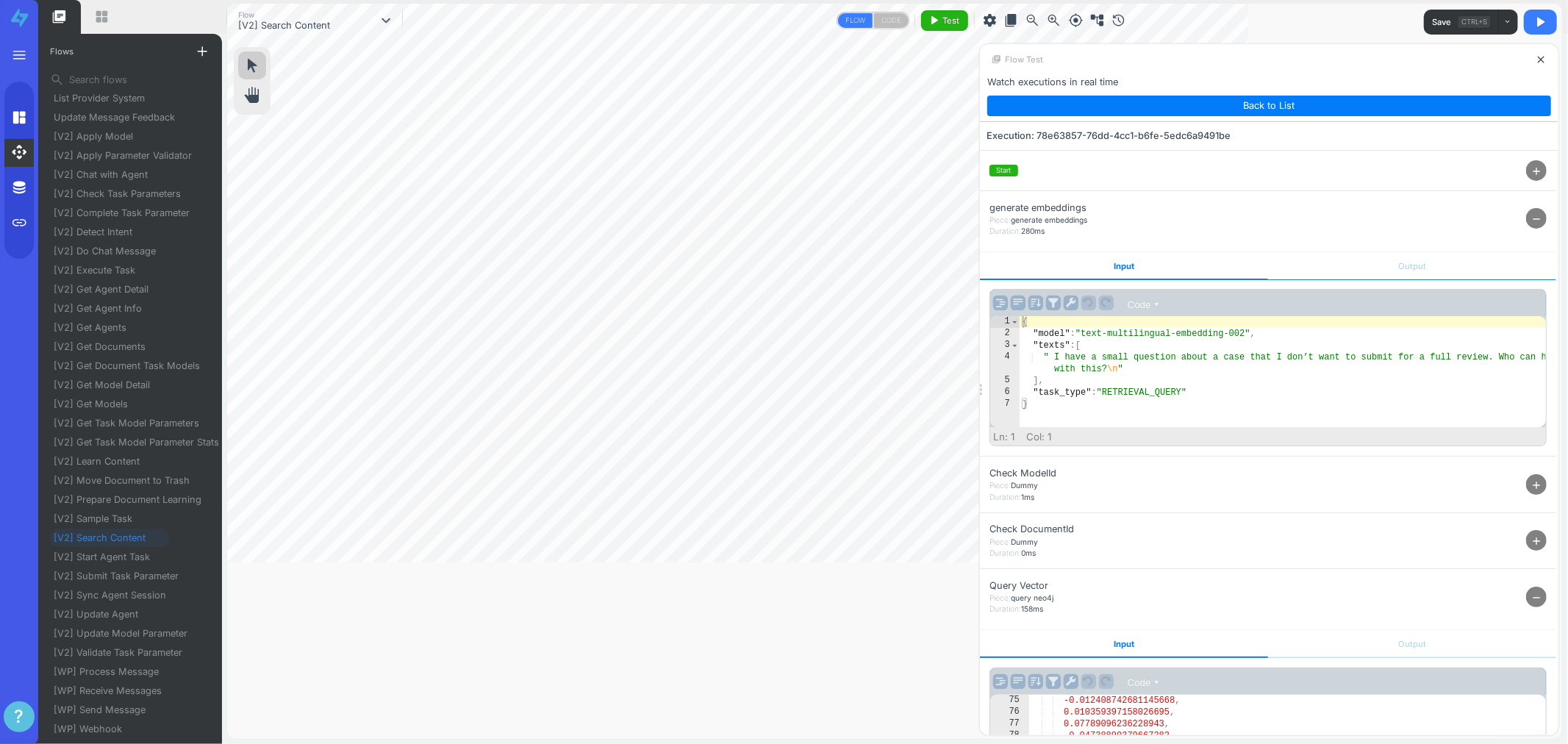 click on "Output" at bounding box center [1412, 266] 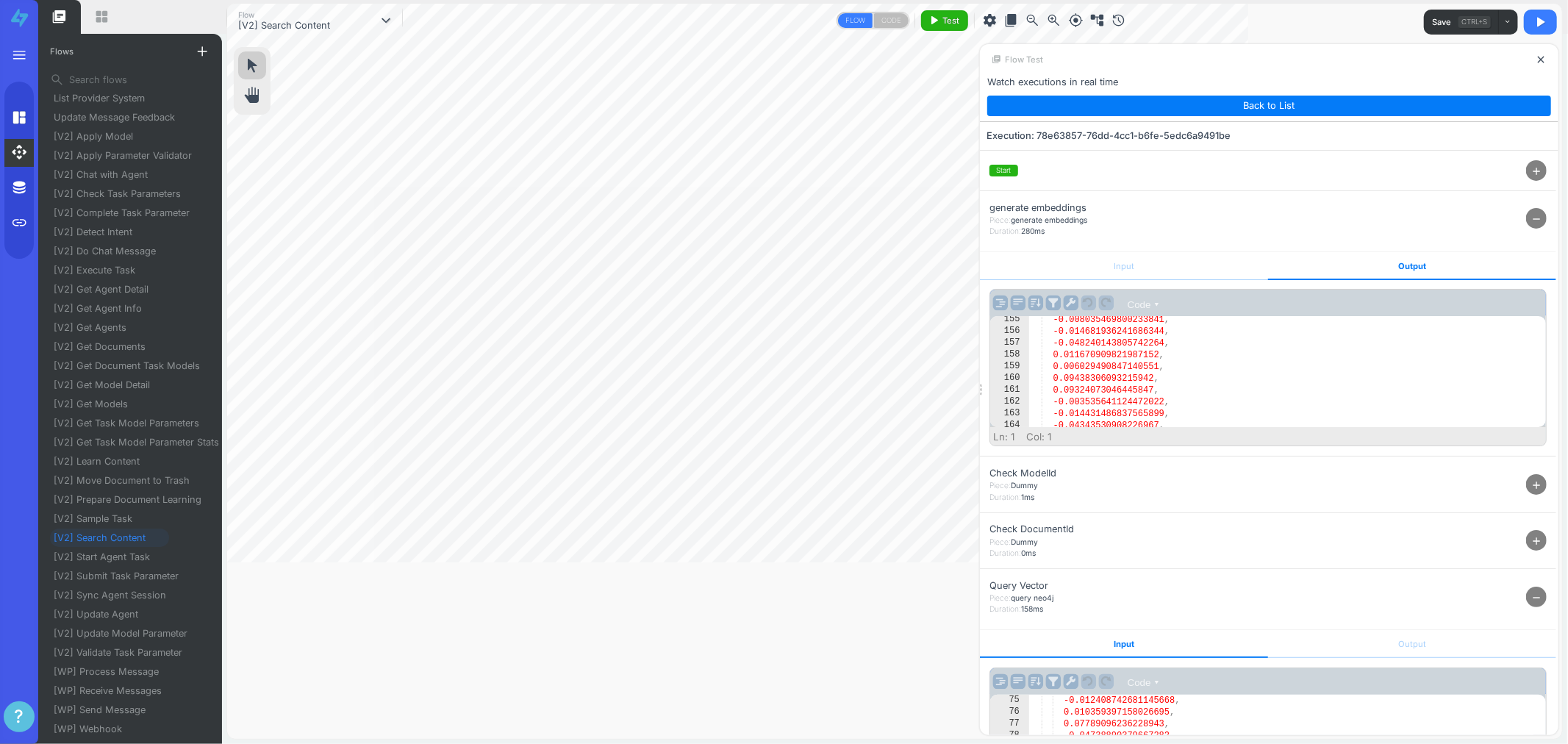 scroll, scrollTop: 1813, scrollLeft: 0, axis: vertical 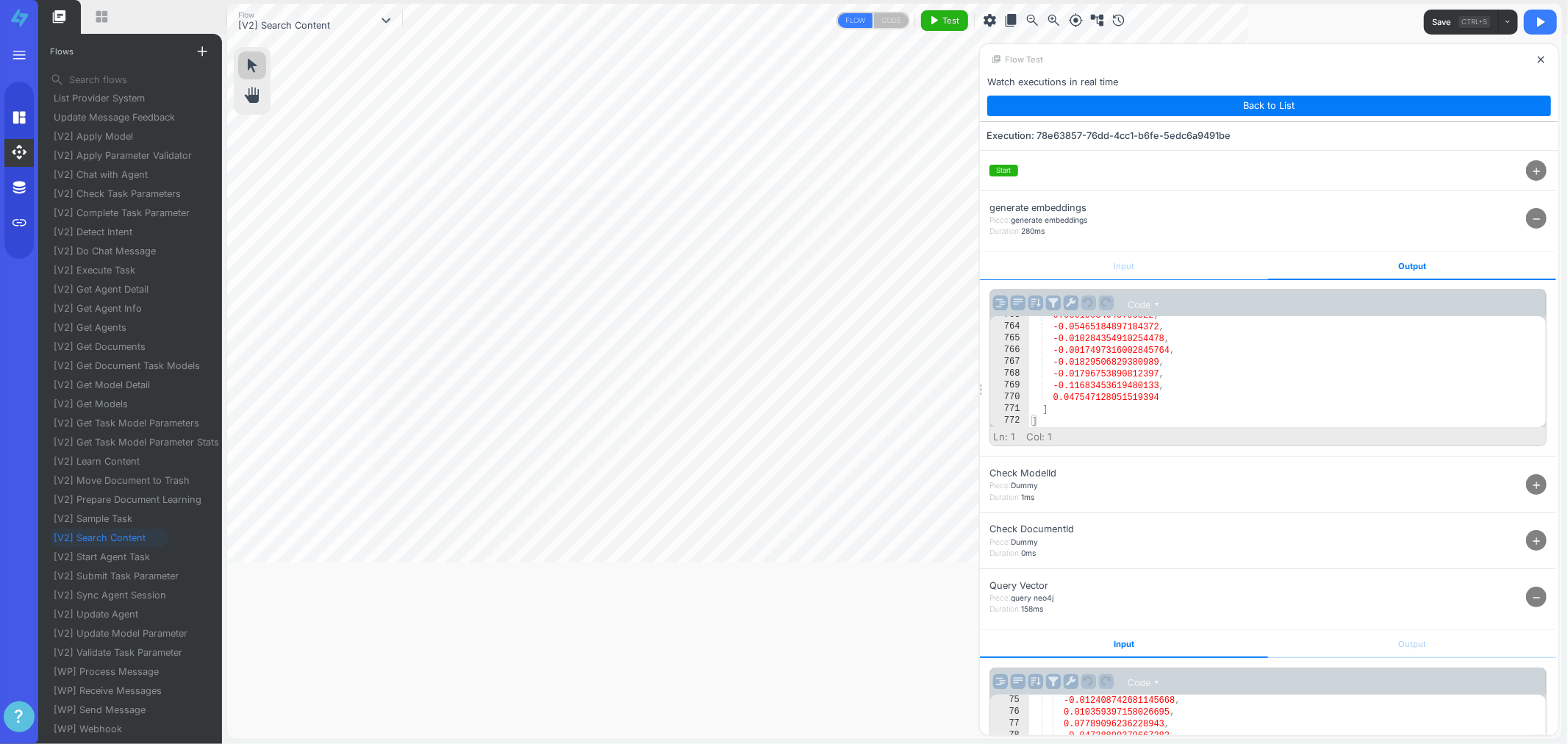 click on "Input" at bounding box center [1124, 266] 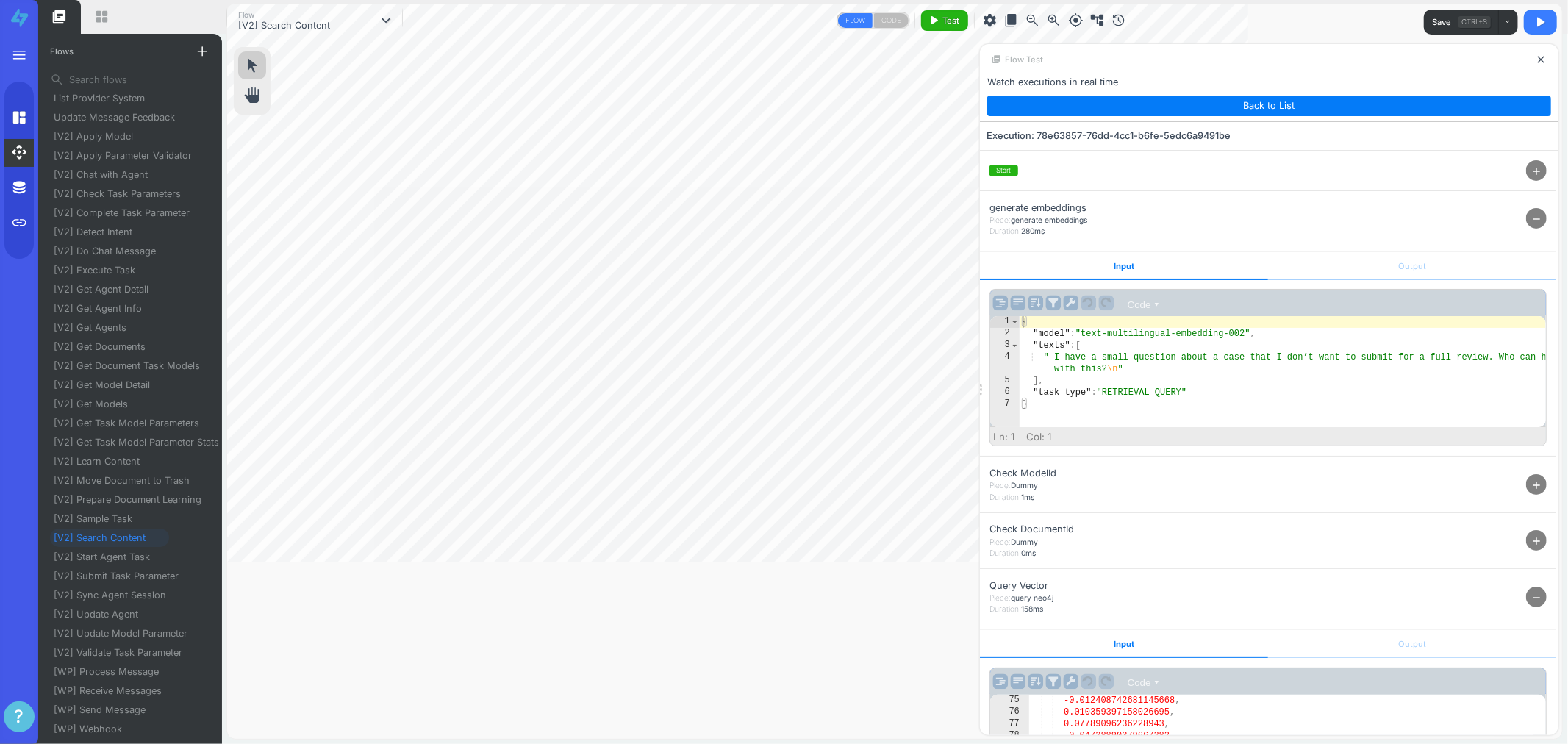 click on "add" at bounding box center (1536, 484) 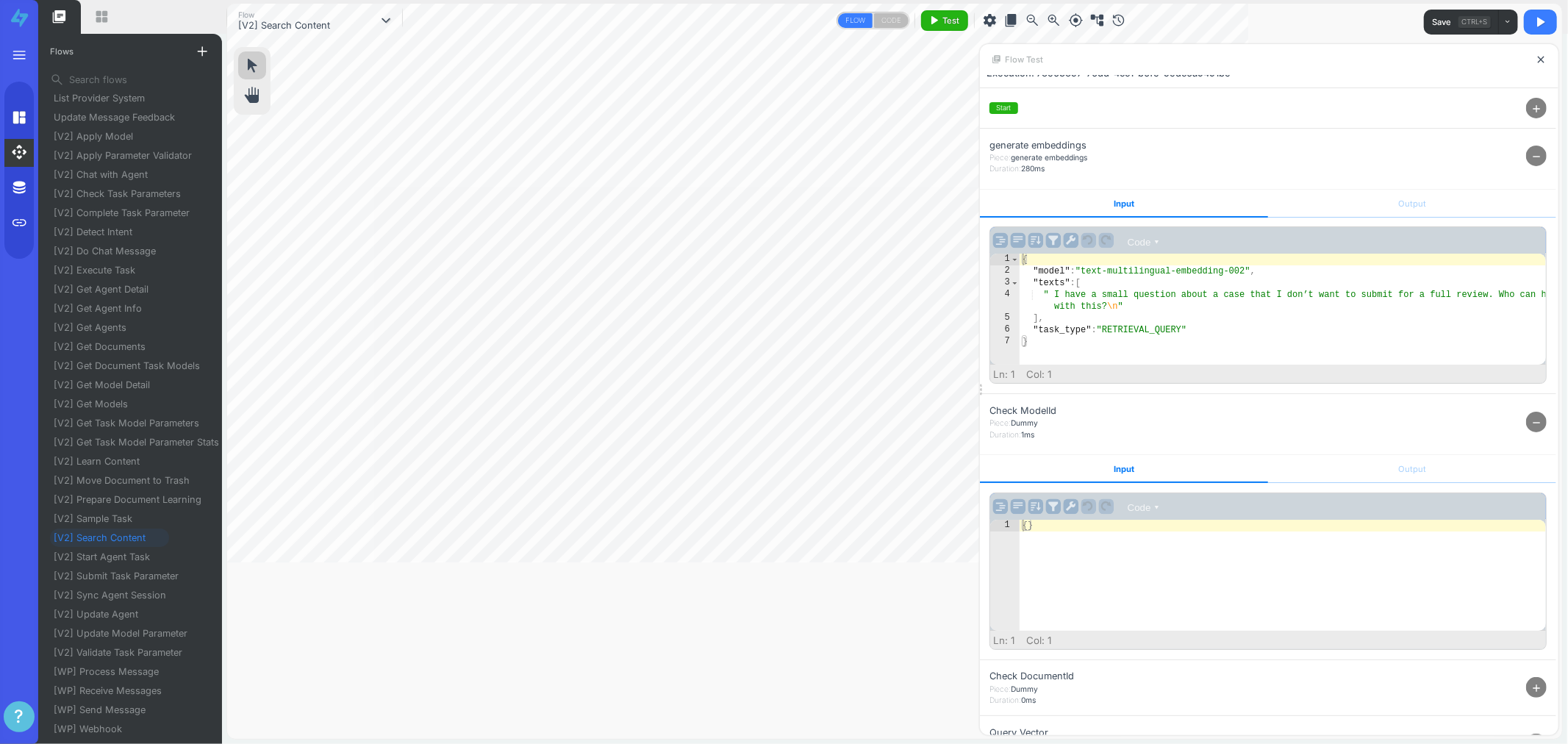 scroll, scrollTop: 82, scrollLeft: 0, axis: vertical 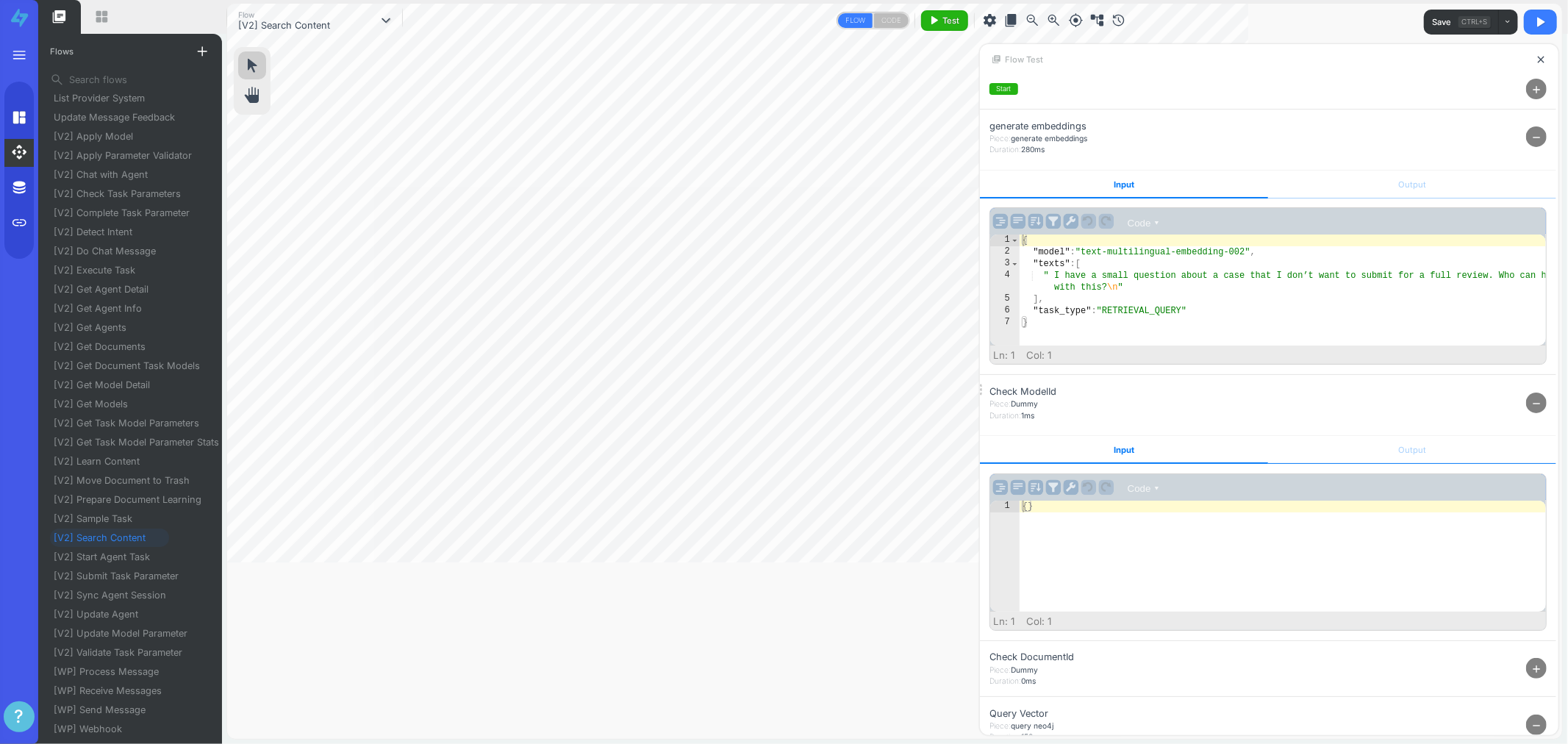 click on "Output" at bounding box center (1412, 450) 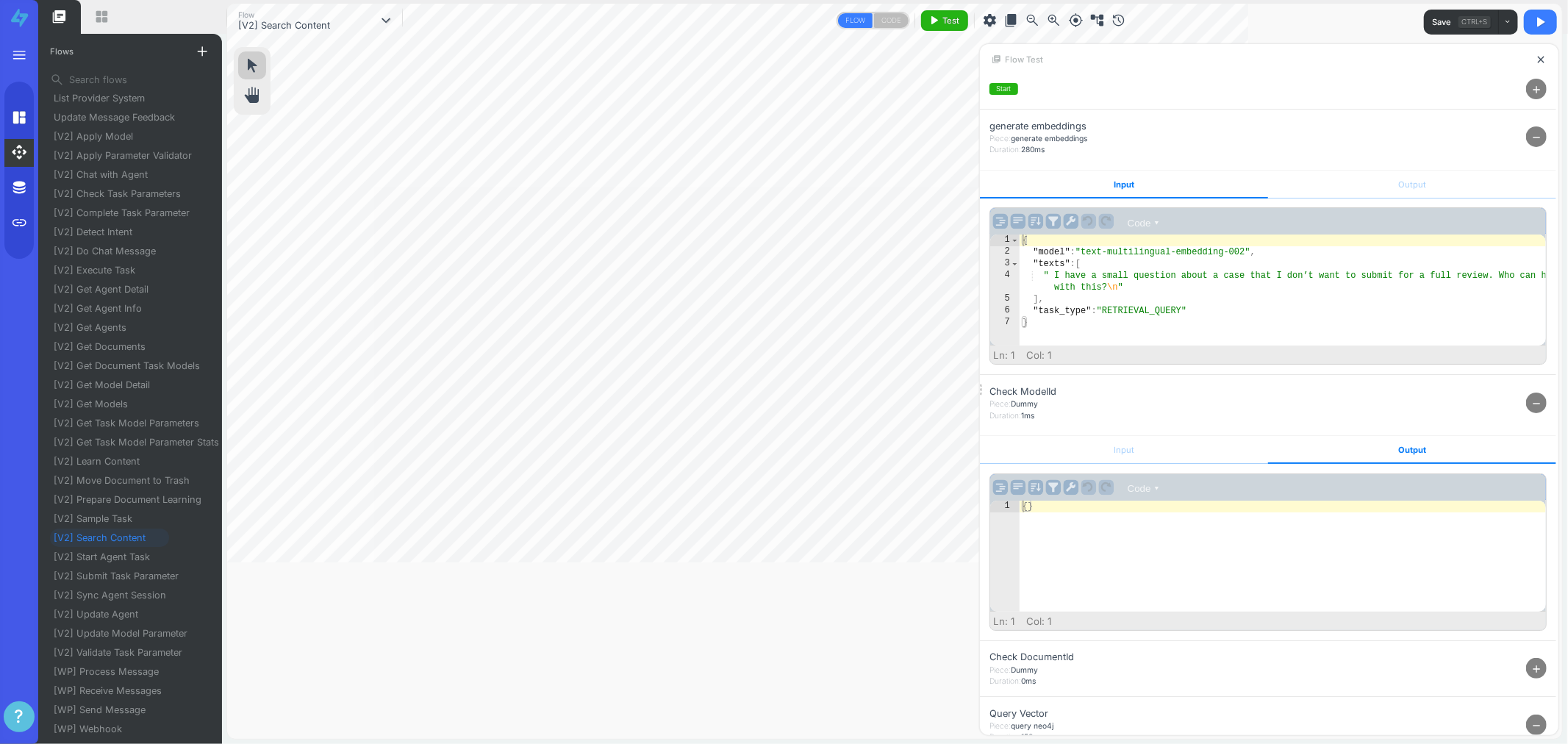 click on "remove" at bounding box center (1536, 403) 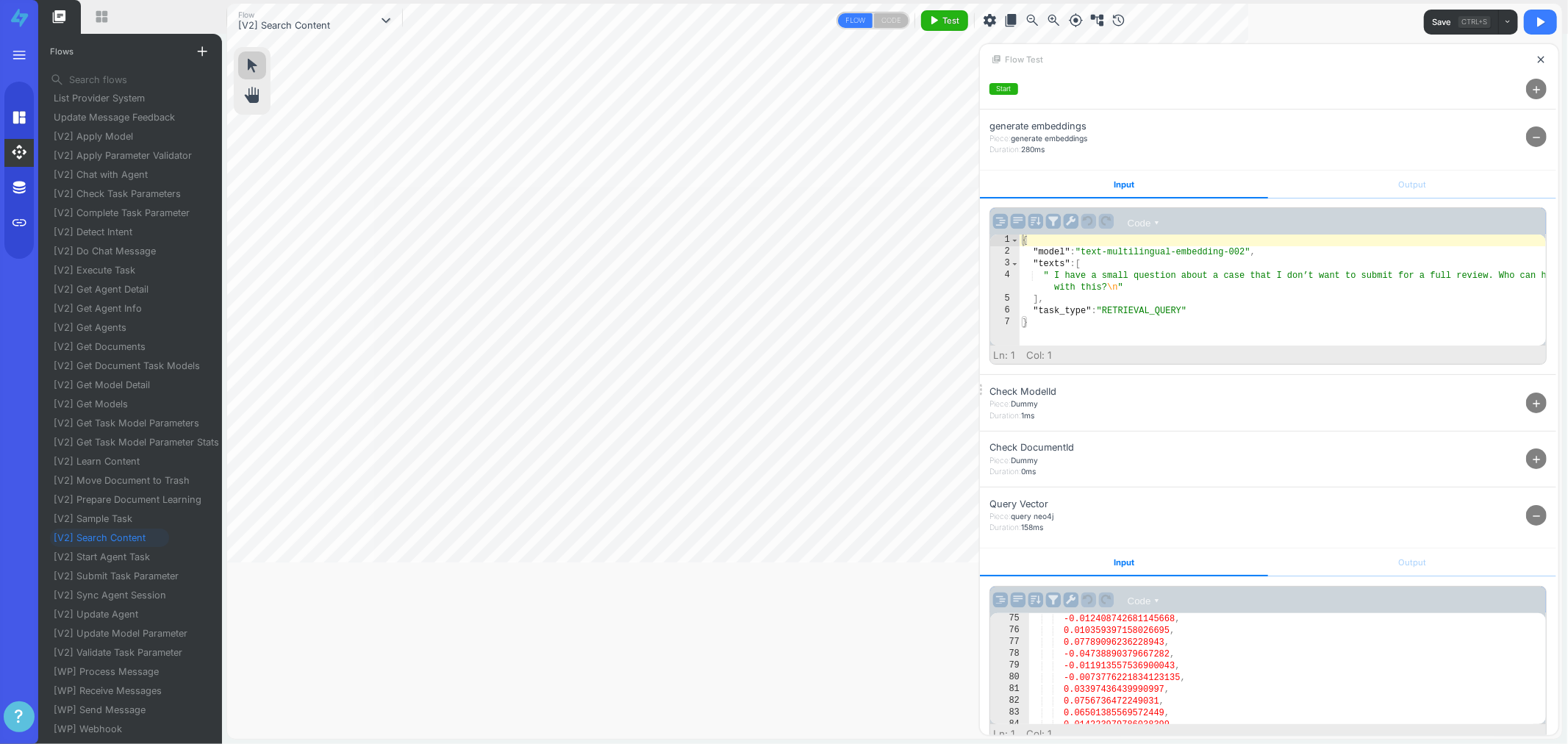 click on "add" at bounding box center [1537, 459] 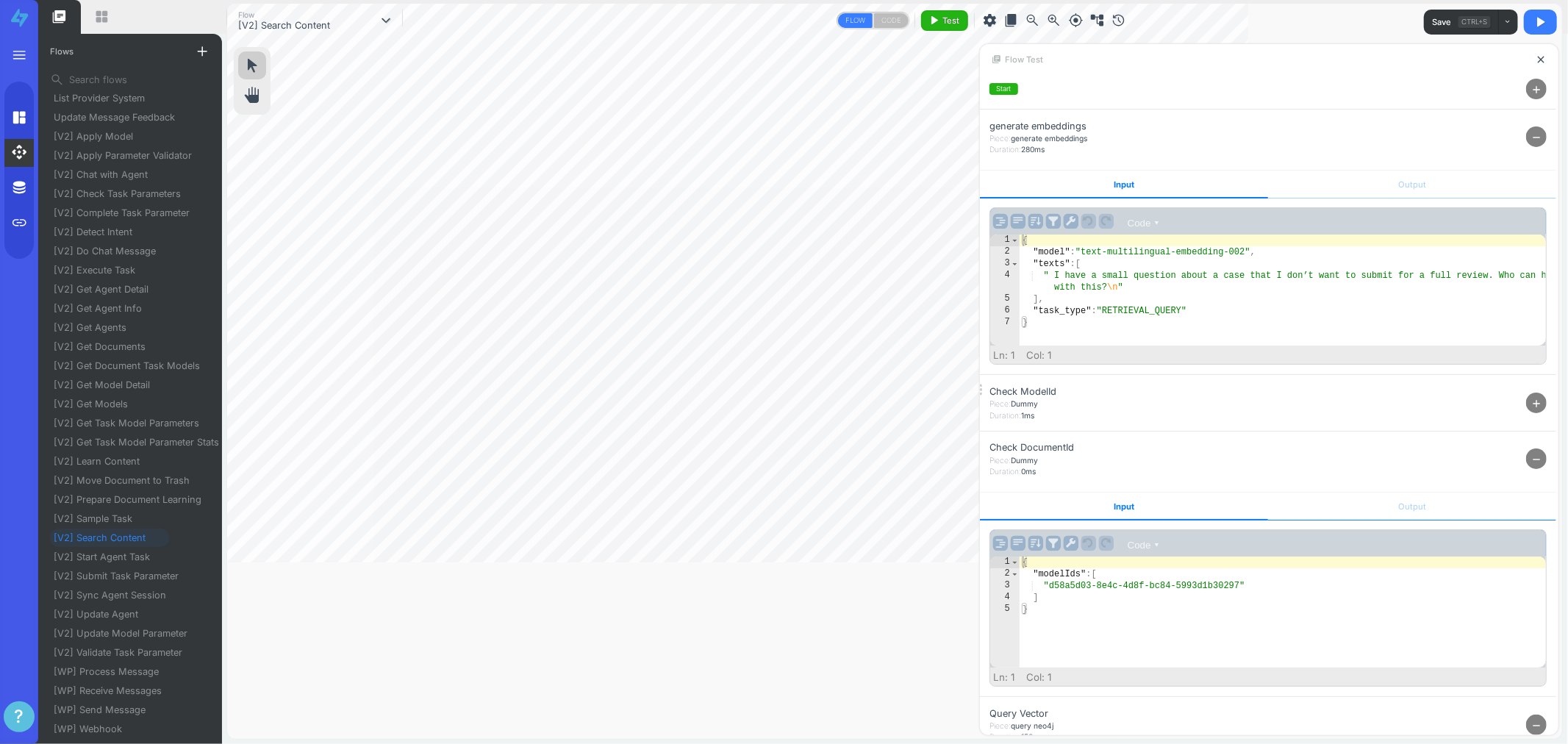 click on "Output" at bounding box center [1412, 507] 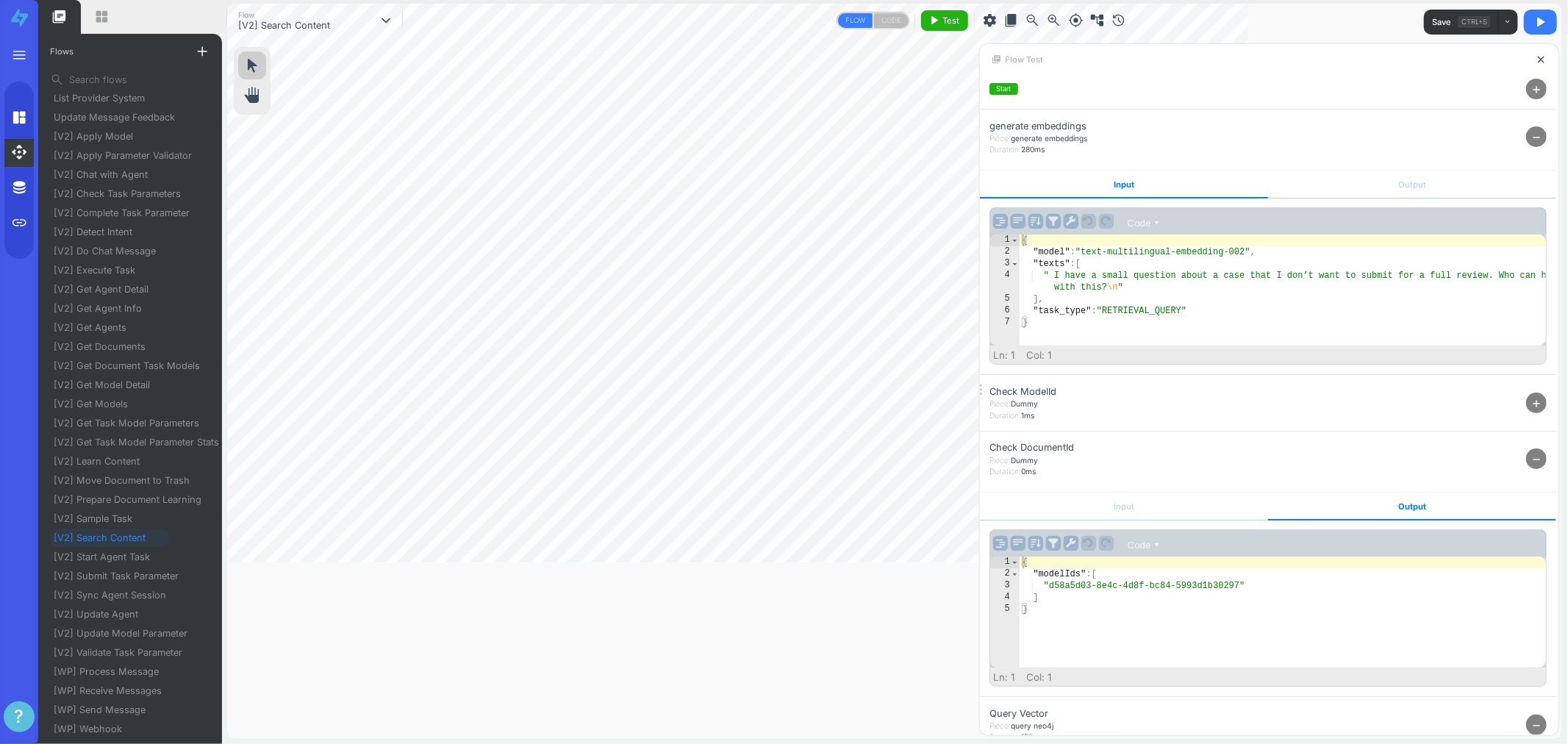 click on "remove" at bounding box center (1537, 459) 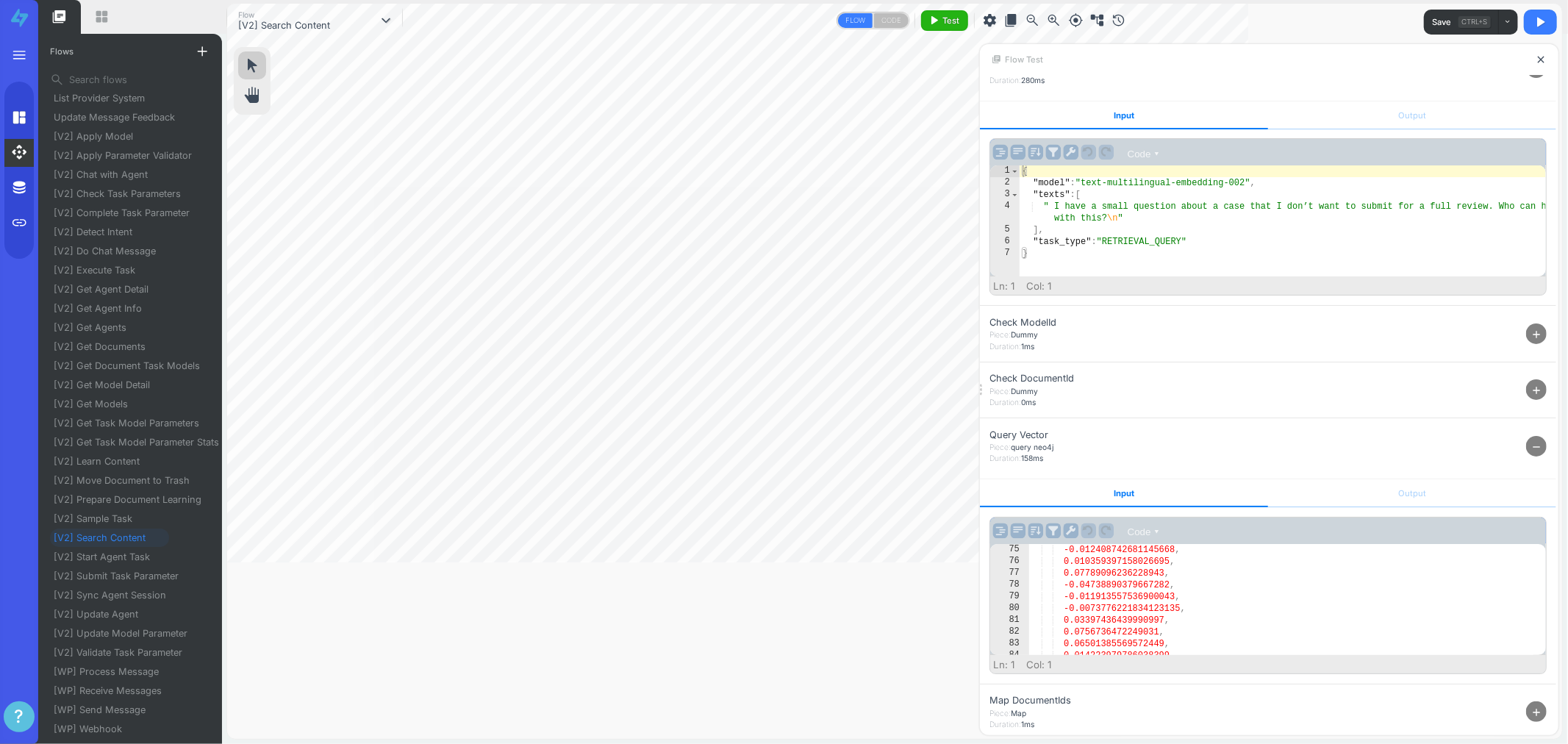 scroll, scrollTop: 245, scrollLeft: 0, axis: vertical 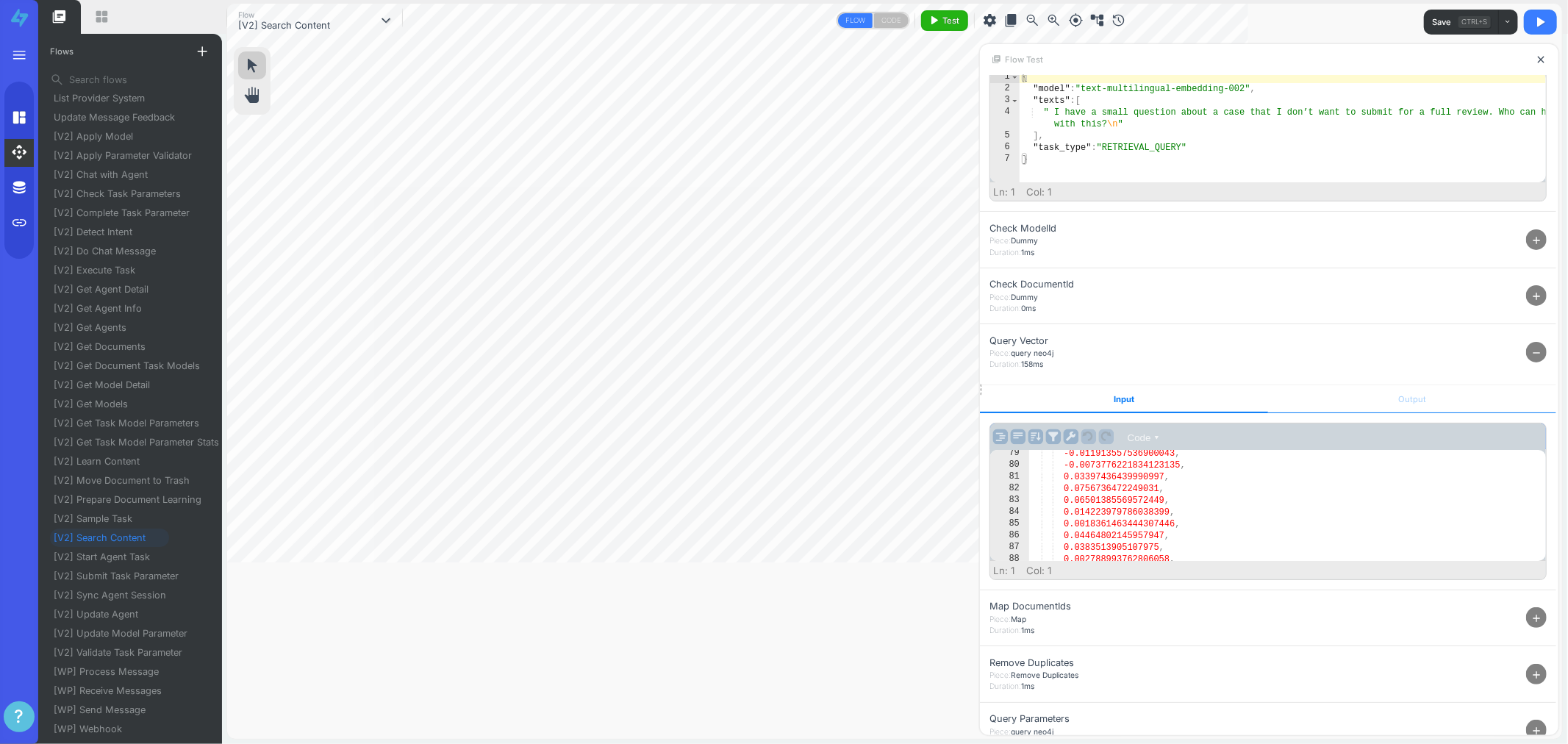 click on "Output" at bounding box center (1412, 399) 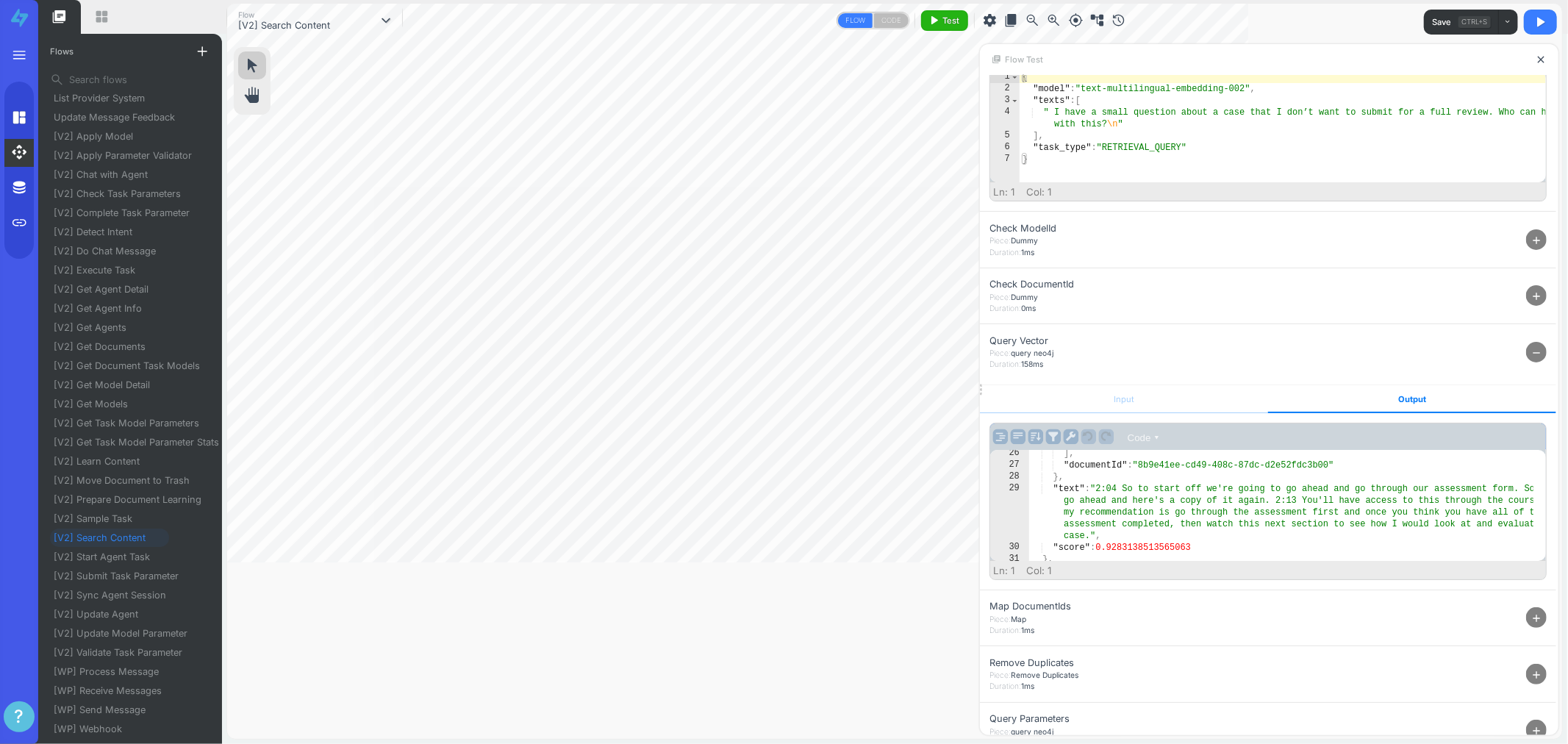 scroll, scrollTop: 392, scrollLeft: 0, axis: vertical 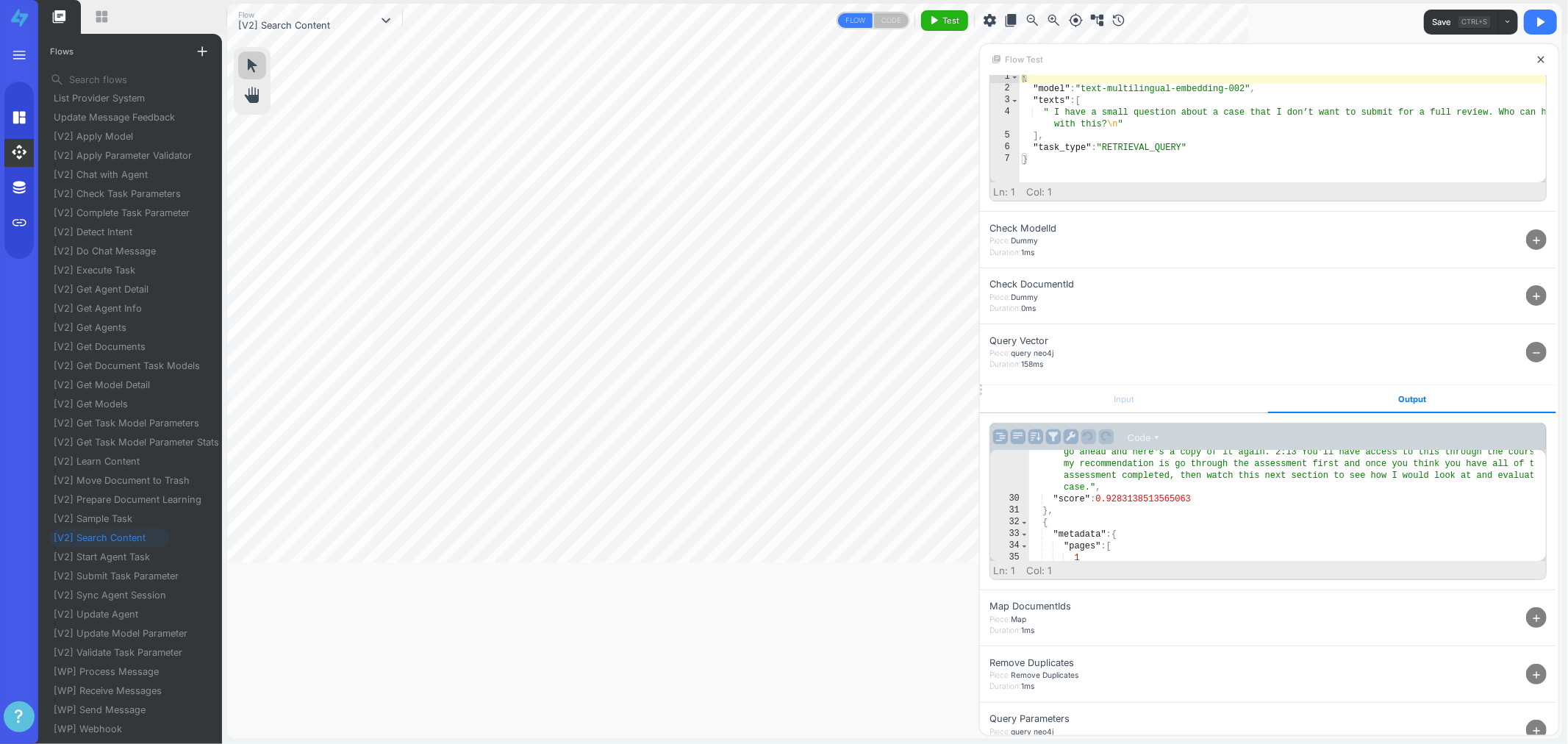 type on ""metadata": {" 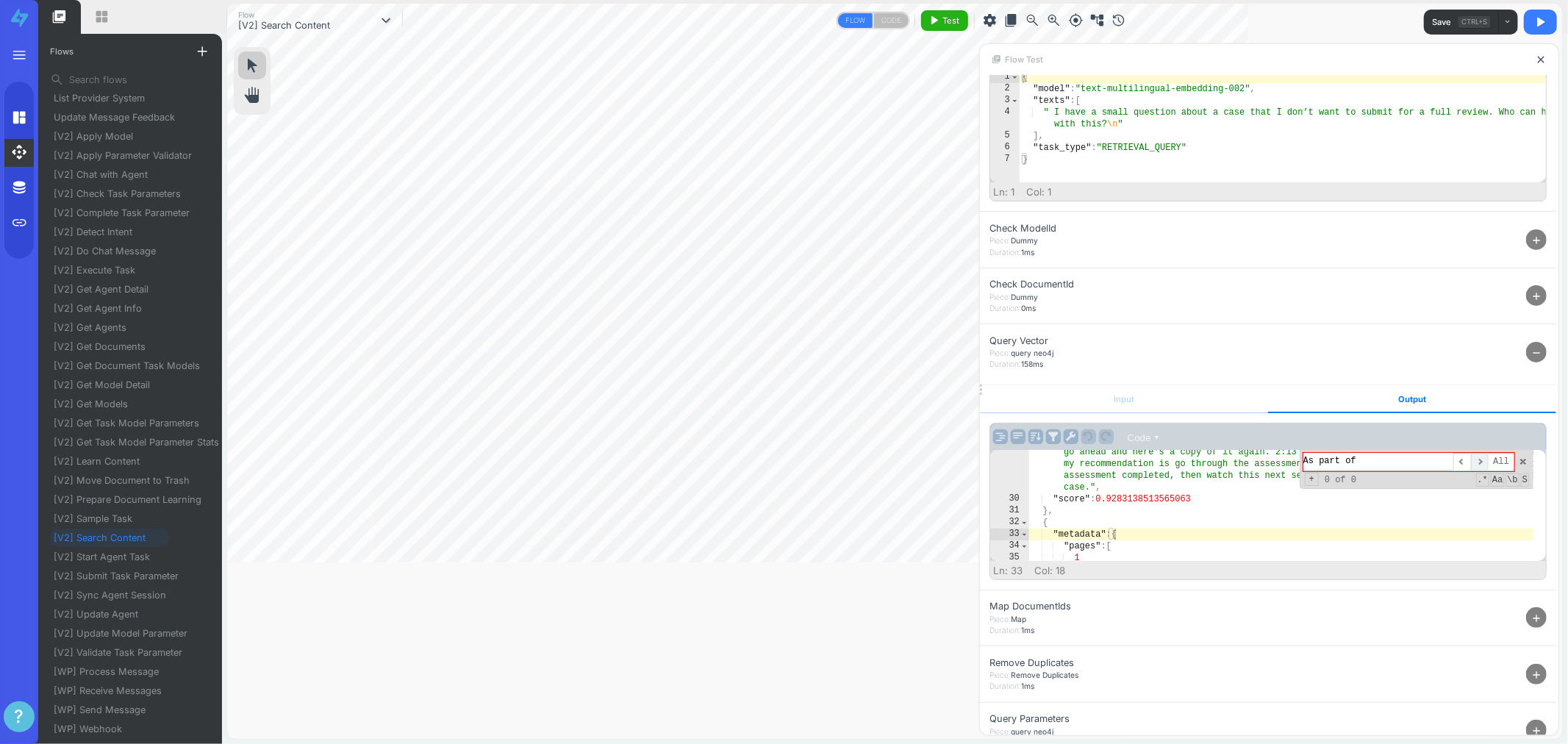 click on "​" at bounding box center [1480, 462] 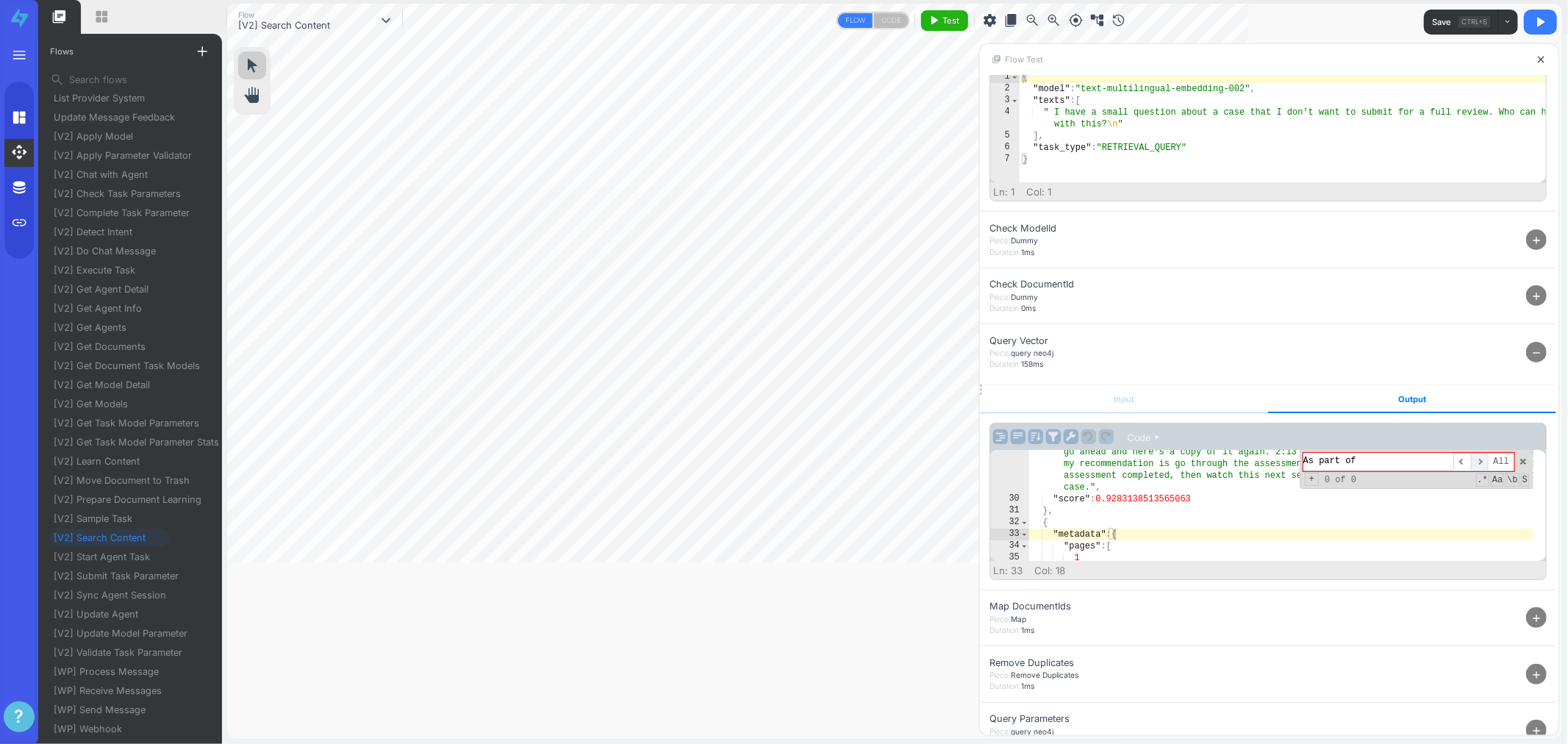click on "​" at bounding box center (1480, 462) 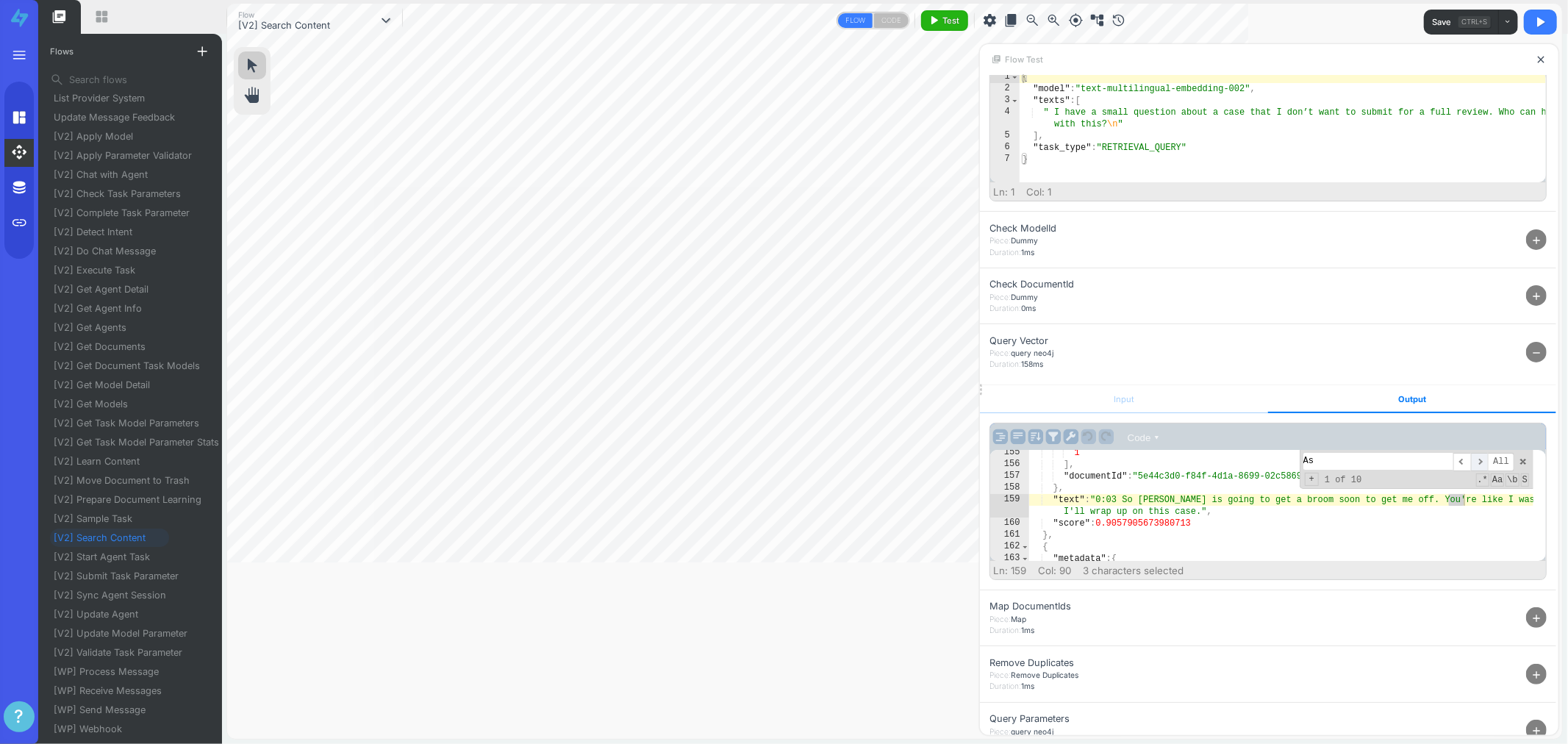 scroll, scrollTop: 2167, scrollLeft: 0, axis: vertical 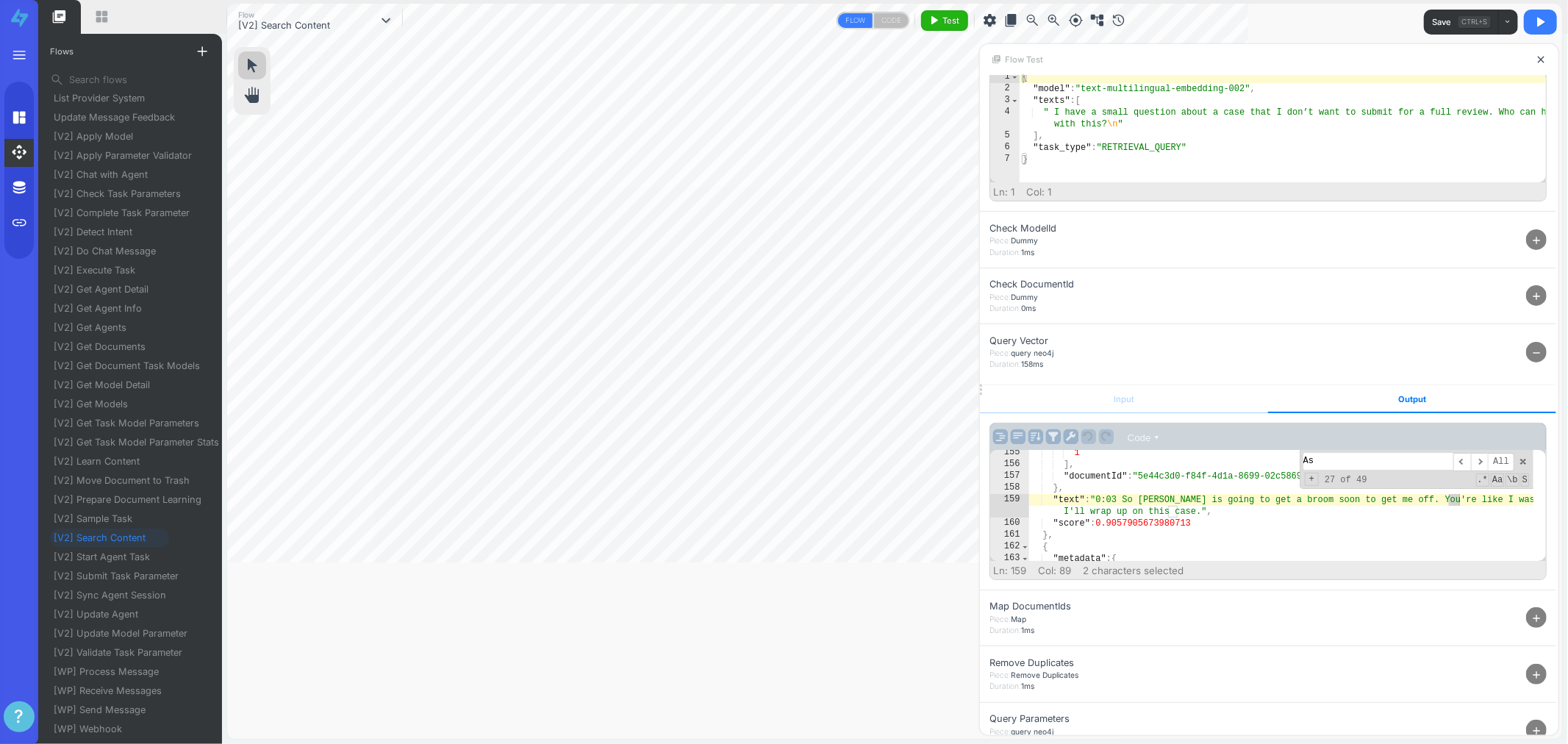 type on "As" 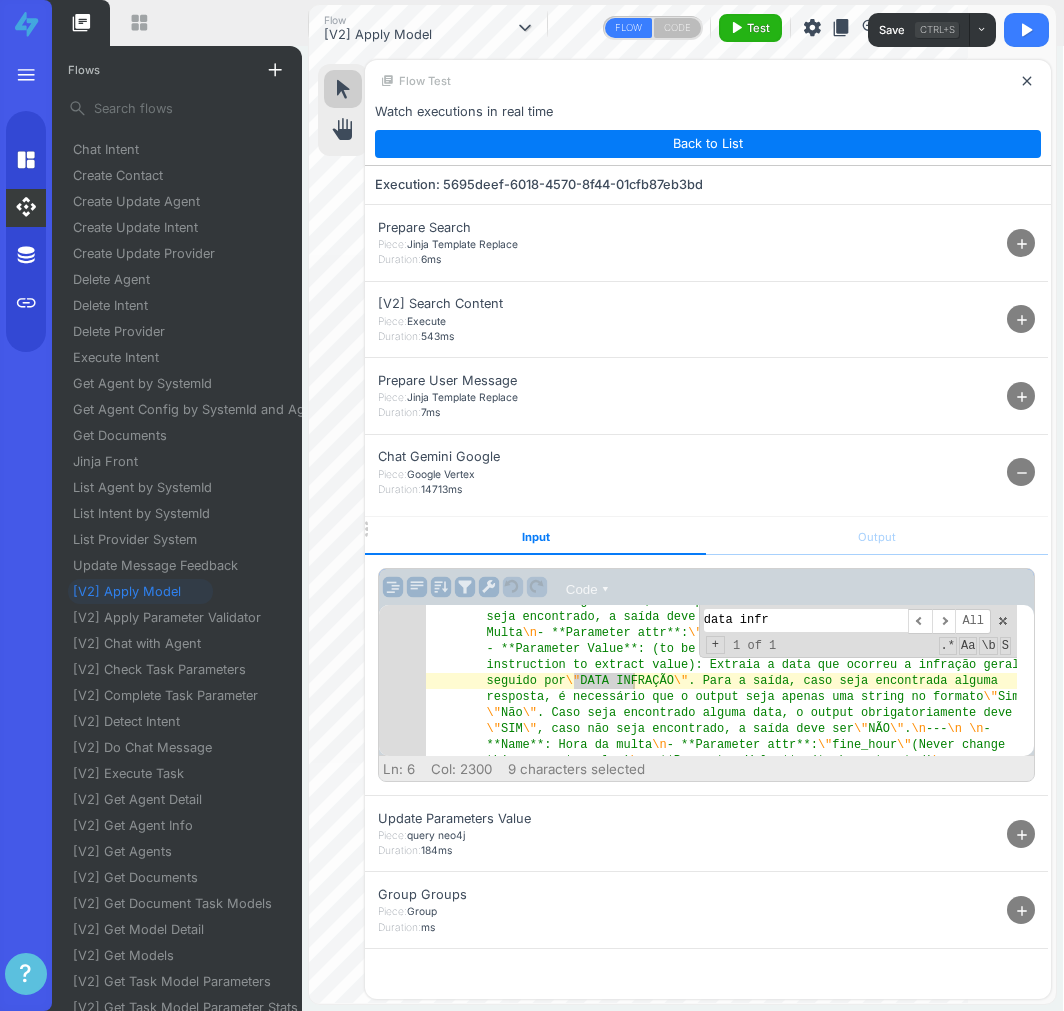 scroll, scrollTop: 0, scrollLeft: 0, axis: both 